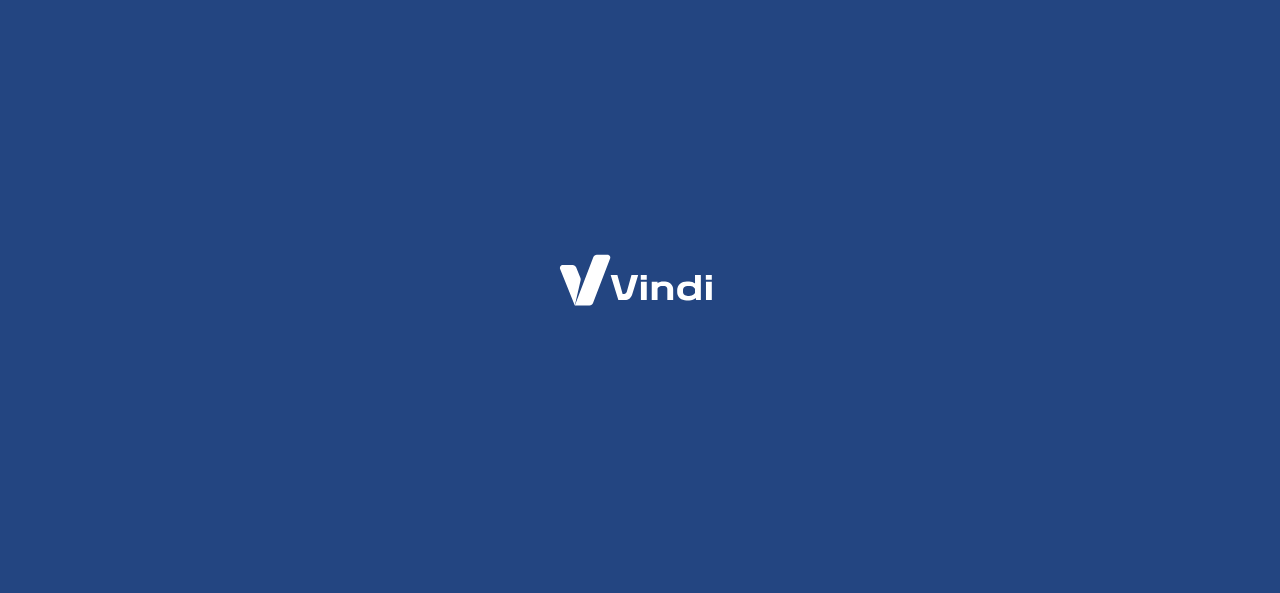 scroll, scrollTop: 0, scrollLeft: 0, axis: both 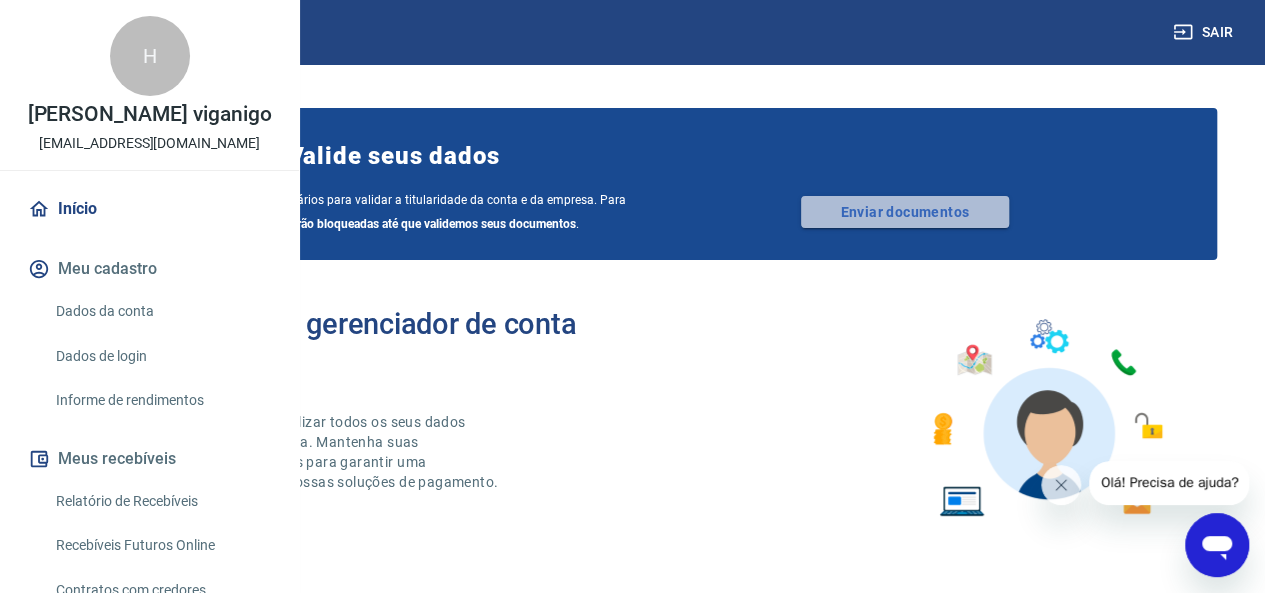 click on "Enviar documentos" at bounding box center (905, 212) 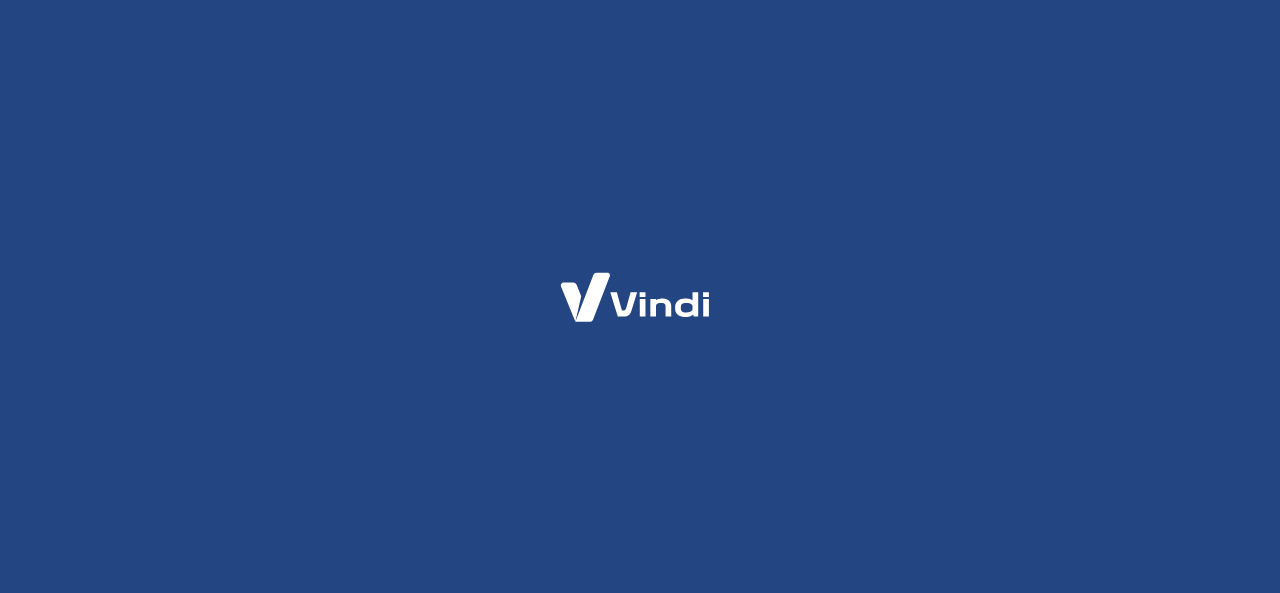 scroll, scrollTop: 0, scrollLeft: 0, axis: both 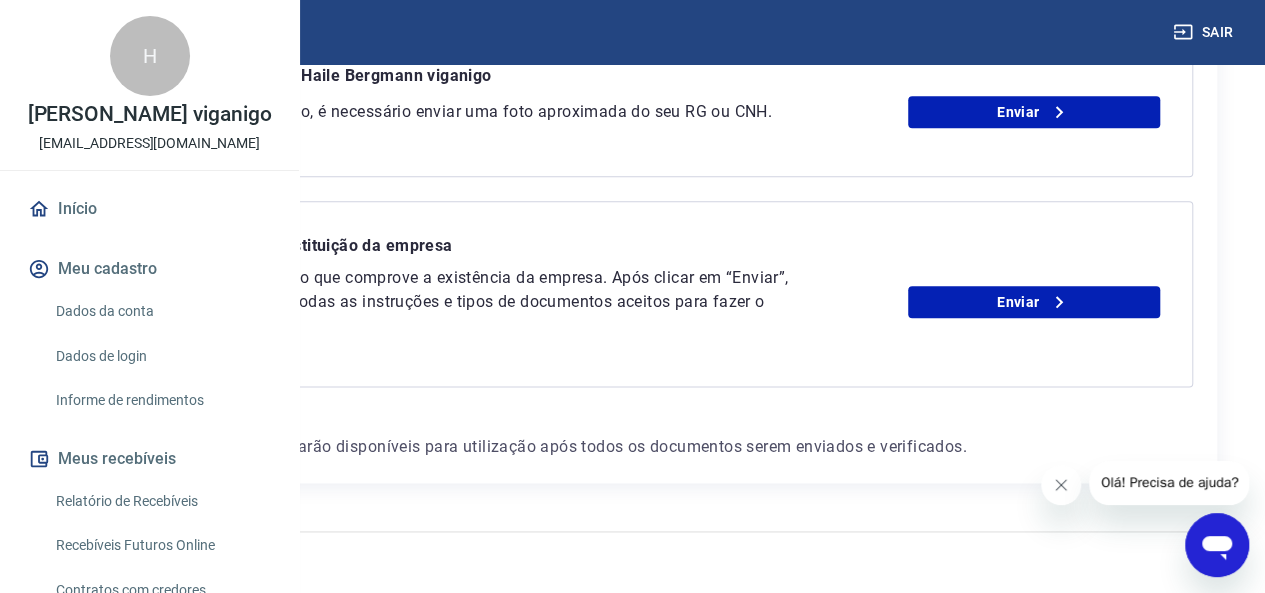 click at bounding box center [1061, 485] 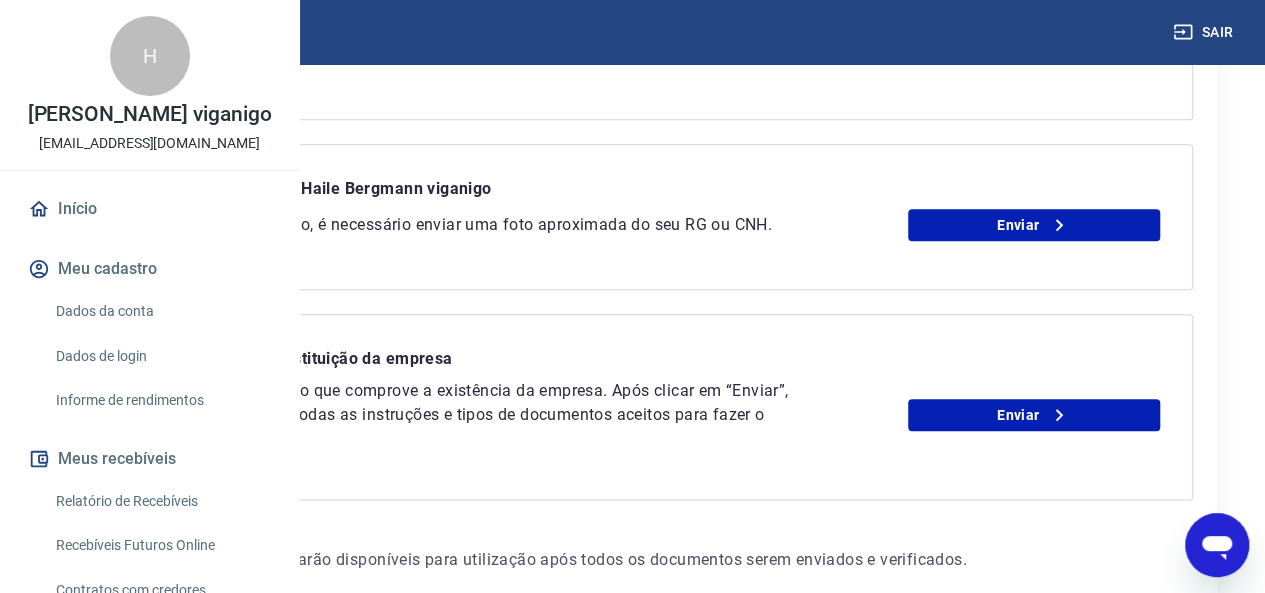 scroll, scrollTop: 763, scrollLeft: 0, axis: vertical 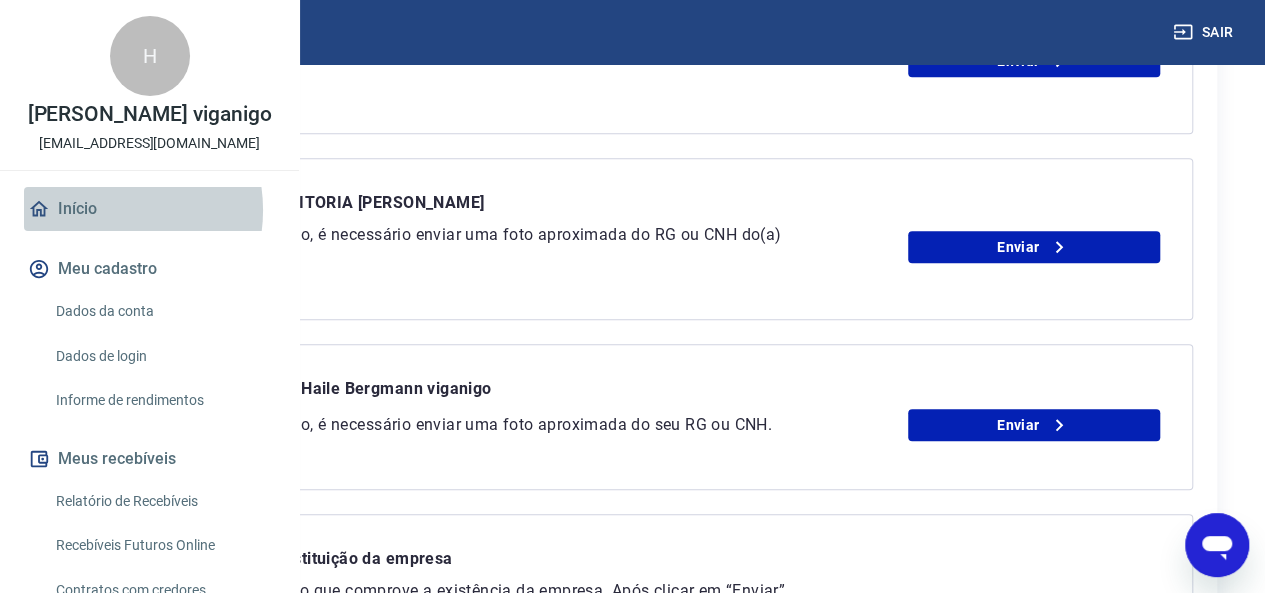 click on "Início" at bounding box center (149, 209) 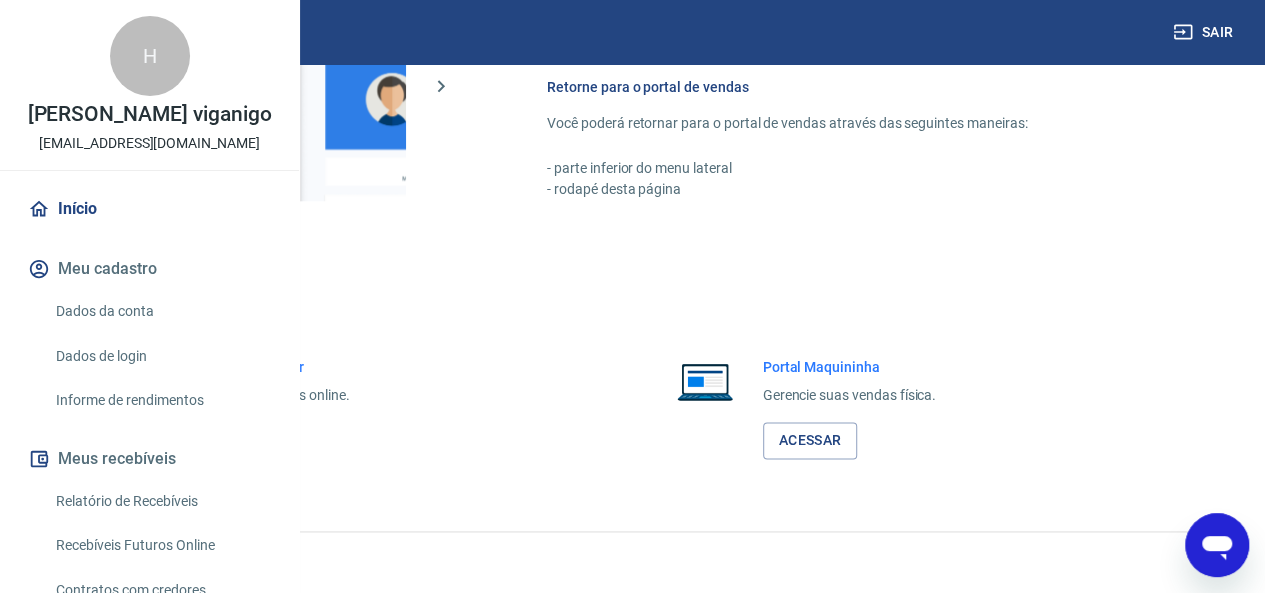 scroll, scrollTop: 1225, scrollLeft: 0, axis: vertical 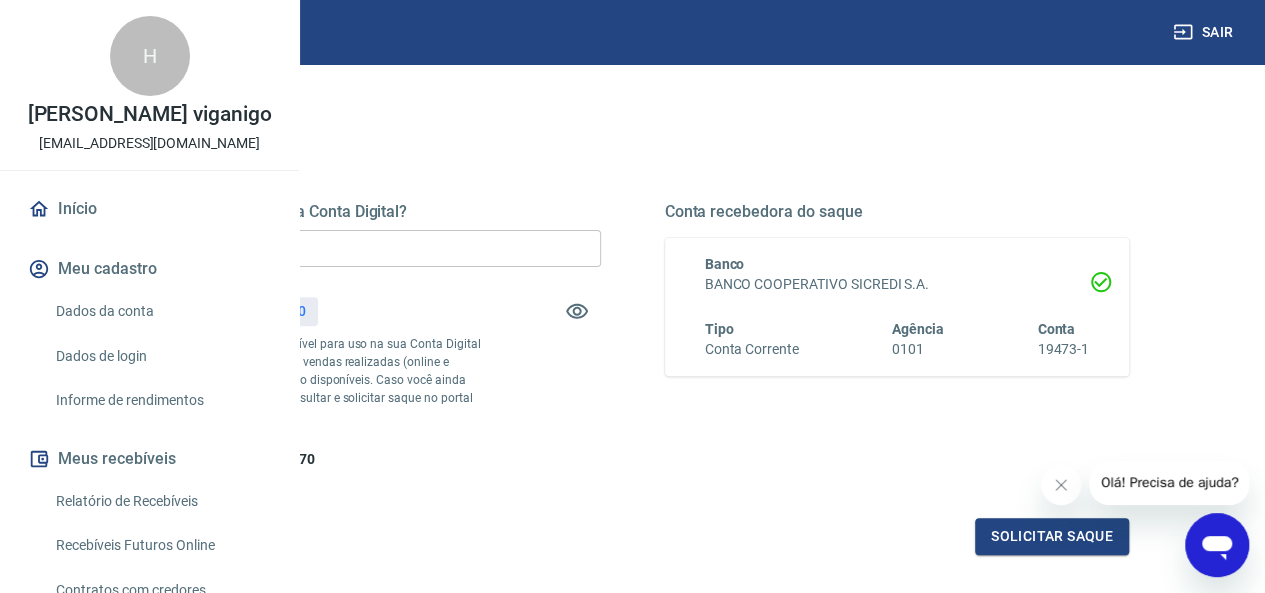 click on "R$ 0,00" at bounding box center (368, 248) 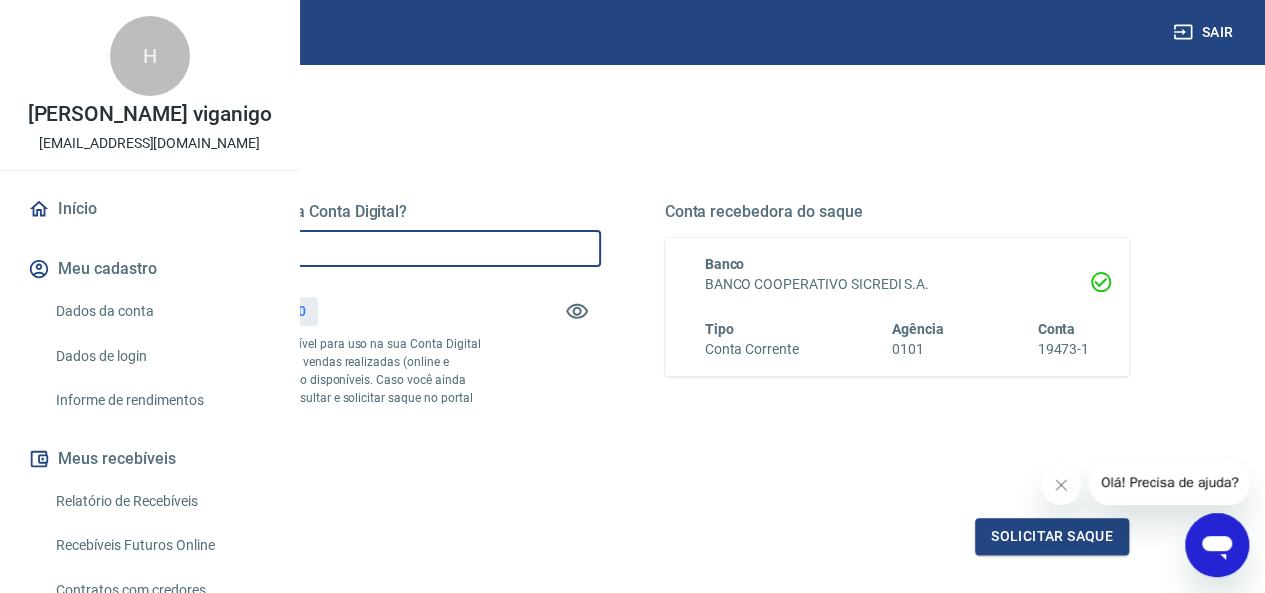 type on "R$ 524,70" 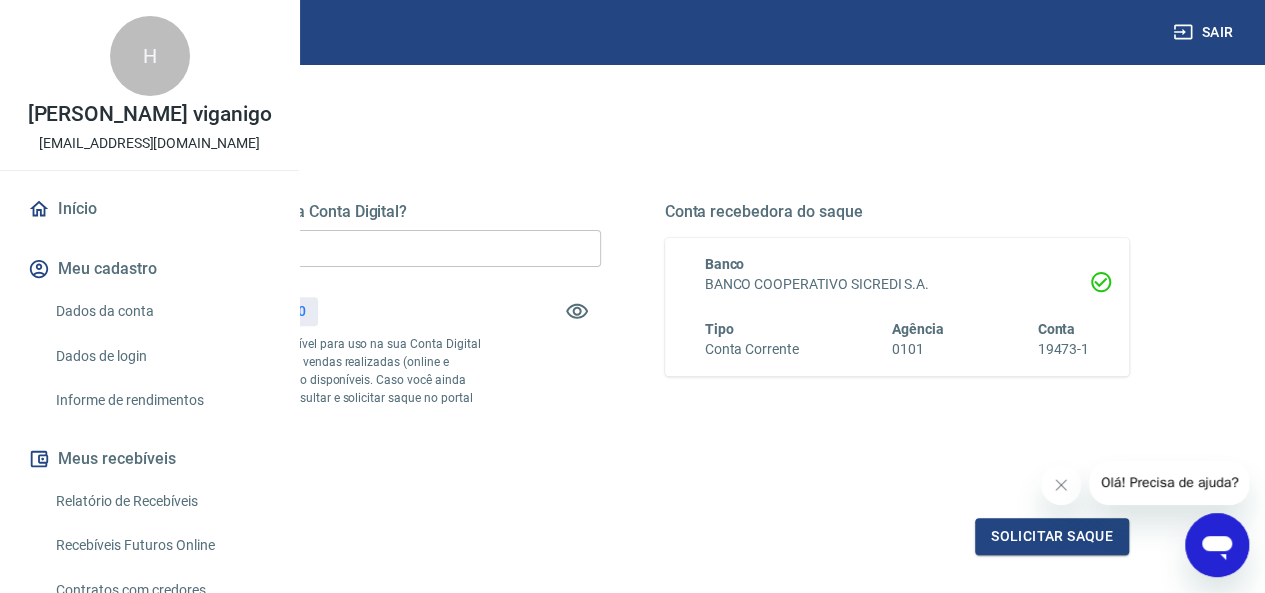 click on "Quanto deseja sacar da Conta Digital? R$ 524,70 ​ Saldo total*: R$ 524,70 *Corresponde ao saldo disponível para uso na sua Conta Digital Vindi. Incluindo os valores das vendas realizadas (online e físicas), exceto PIX, que já estão disponíveis. Caso você ainda possua saldo virtual, pode consultar e solicitar saque no portal do intermediador. Saldo restante: R$ 0,00" at bounding box center [368, 336] 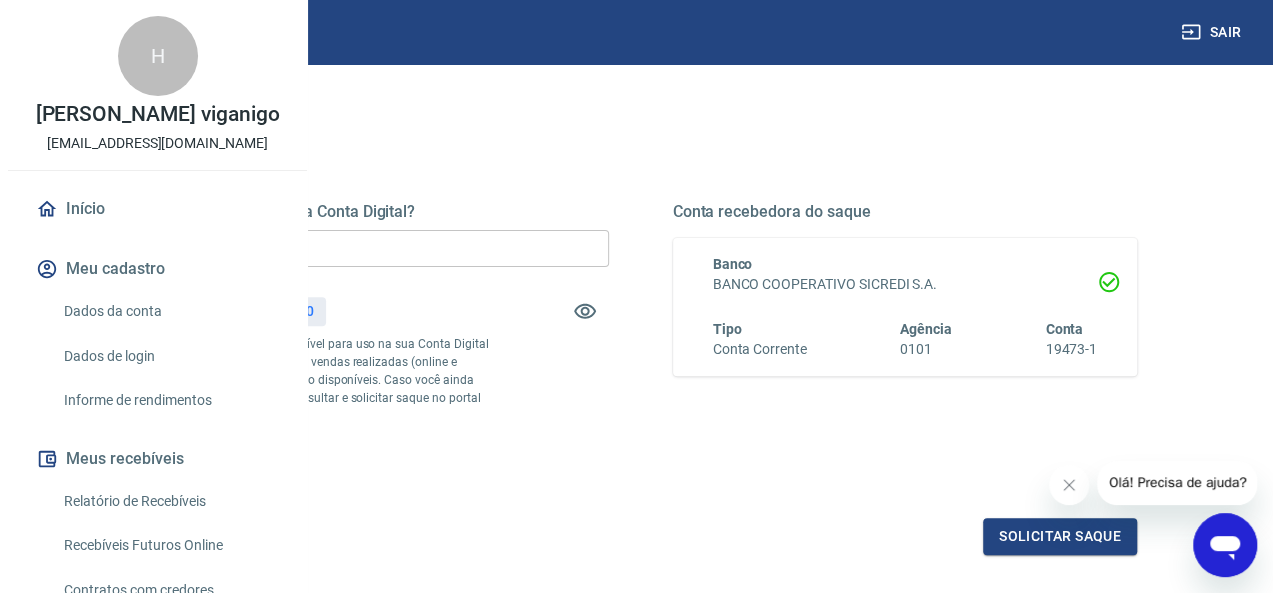 scroll, scrollTop: 300, scrollLeft: 0, axis: vertical 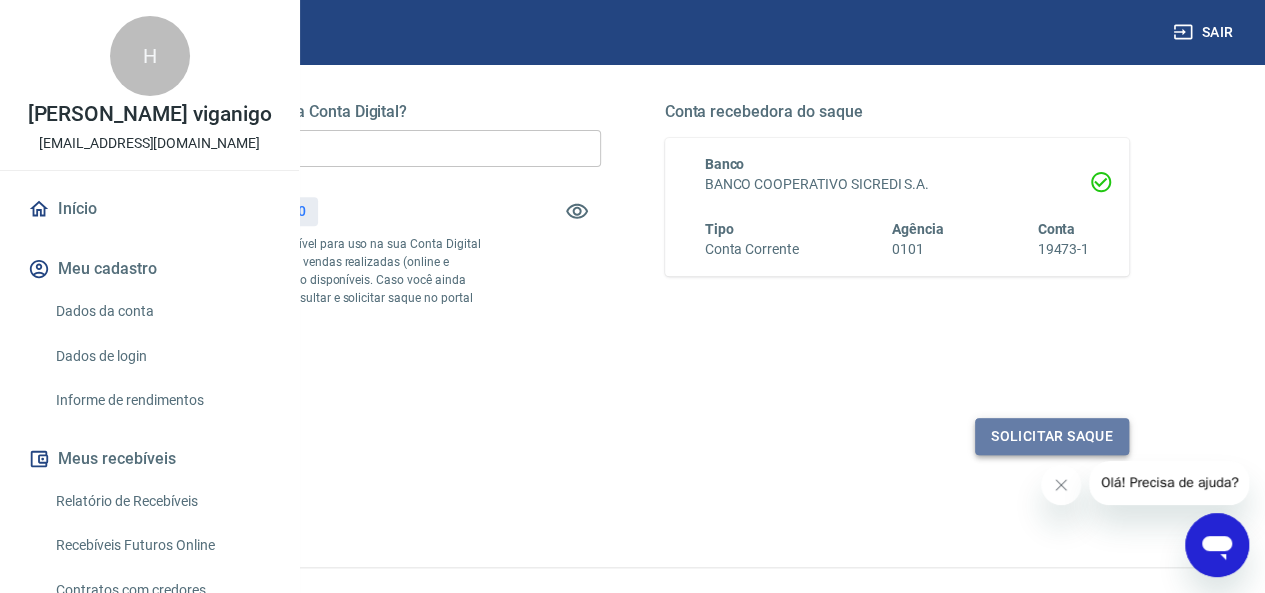 click on "Solicitar saque" at bounding box center [1052, 436] 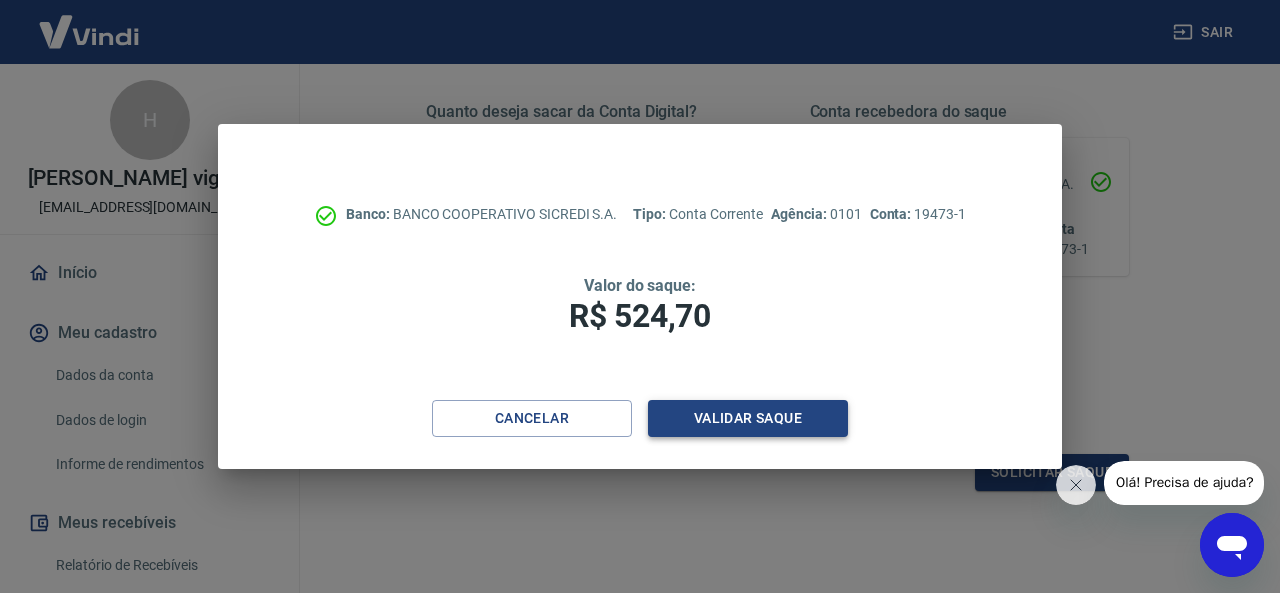 click on "Validar saque" at bounding box center [748, 418] 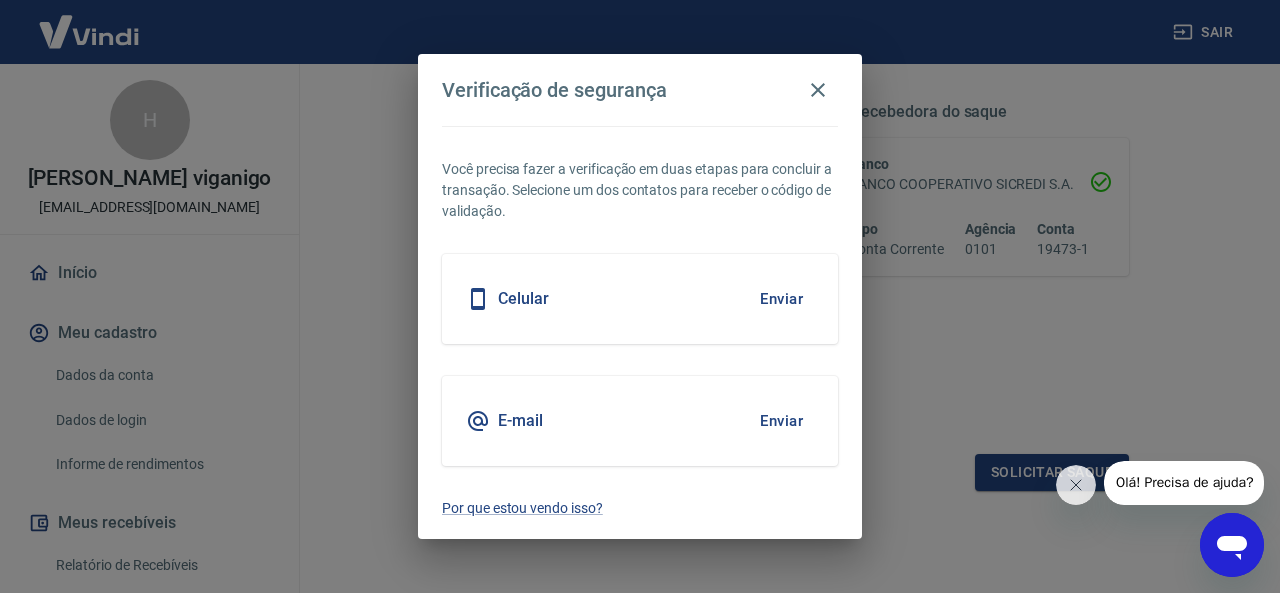click on "Enviar" at bounding box center (781, 299) 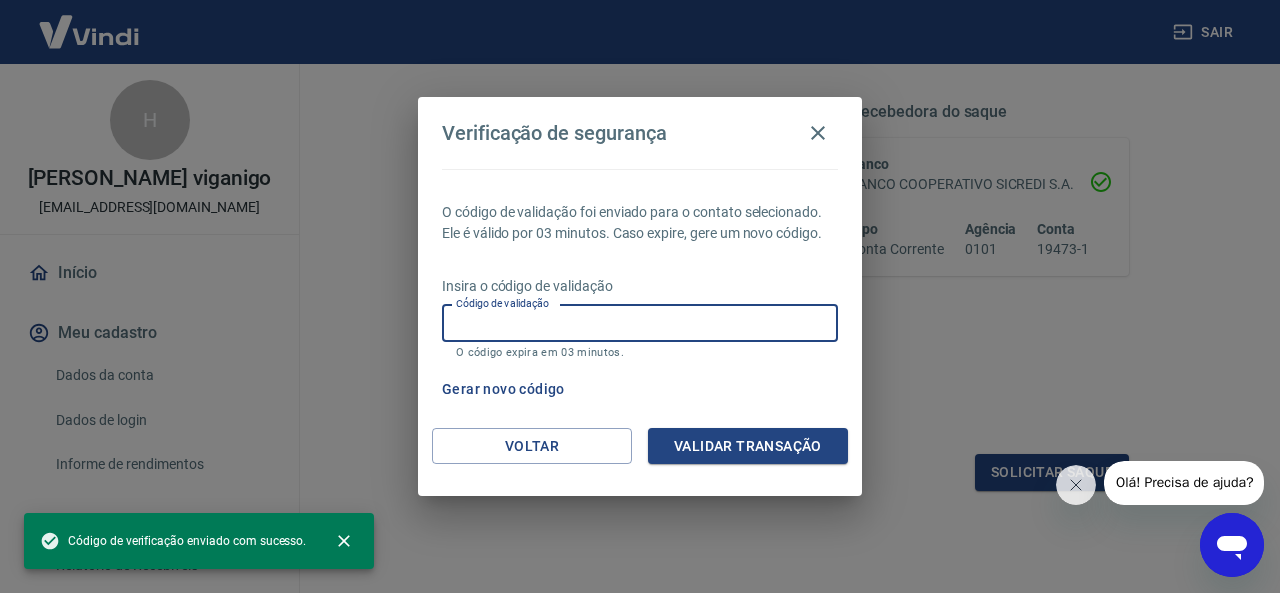 click on "Código de validação" at bounding box center [640, 323] 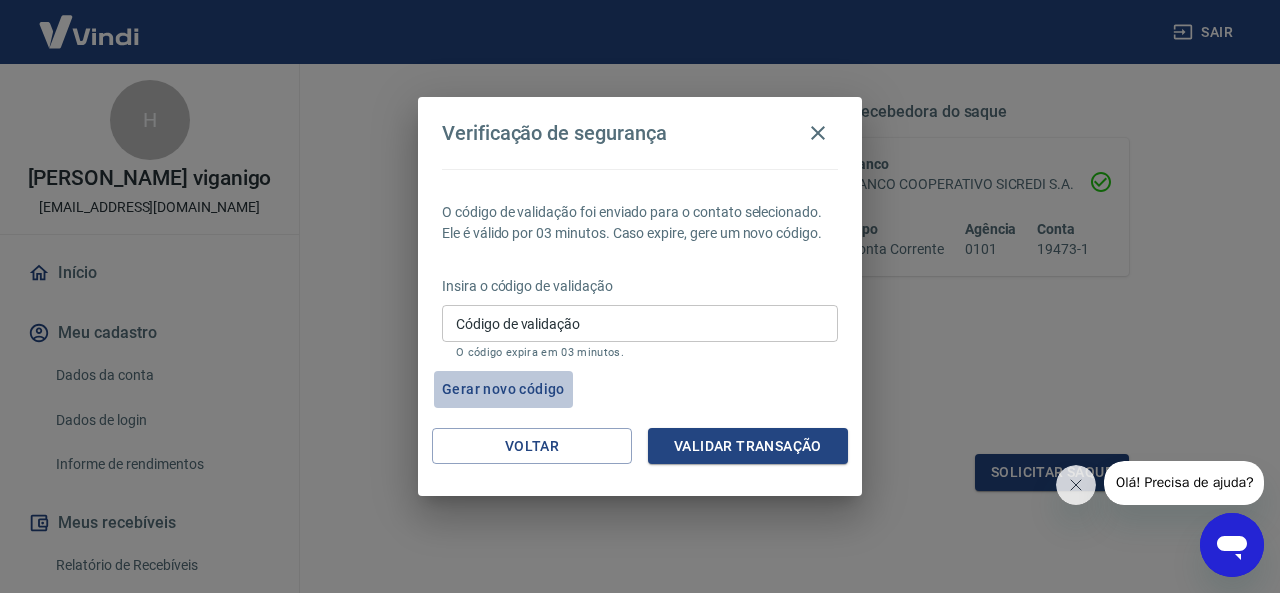 click on "Gerar novo código" at bounding box center [503, 389] 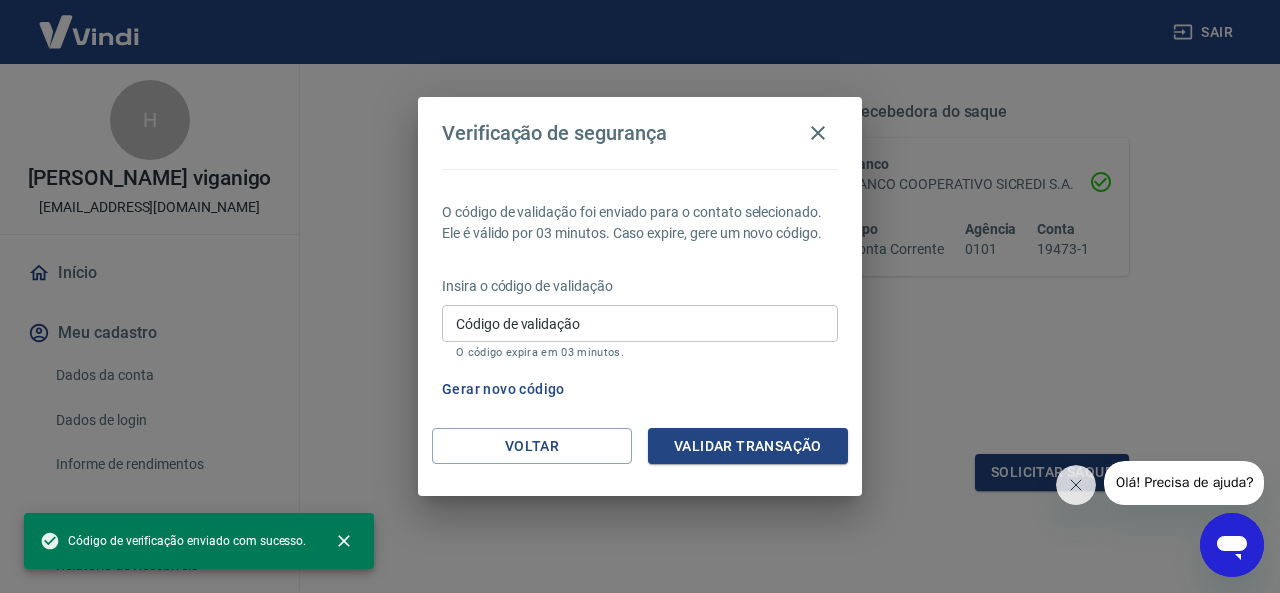 click on "Código de validação" at bounding box center (640, 323) 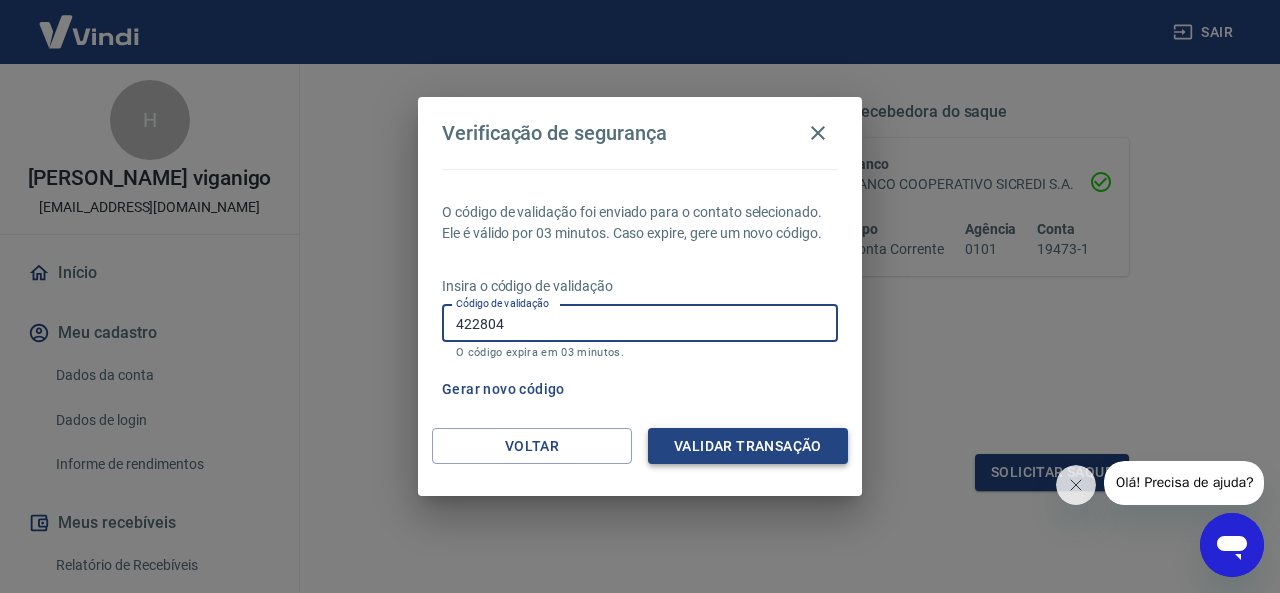 type on "422804" 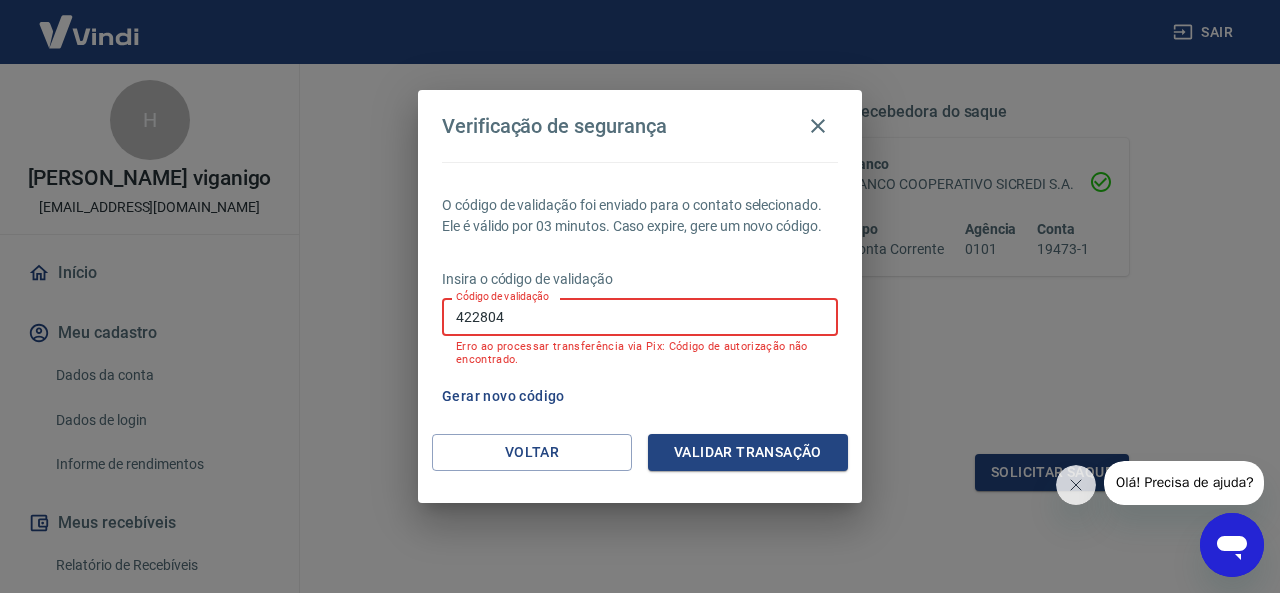 drag, startPoint x: 536, startPoint y: 320, endPoint x: 442, endPoint y: 315, distance: 94.13288 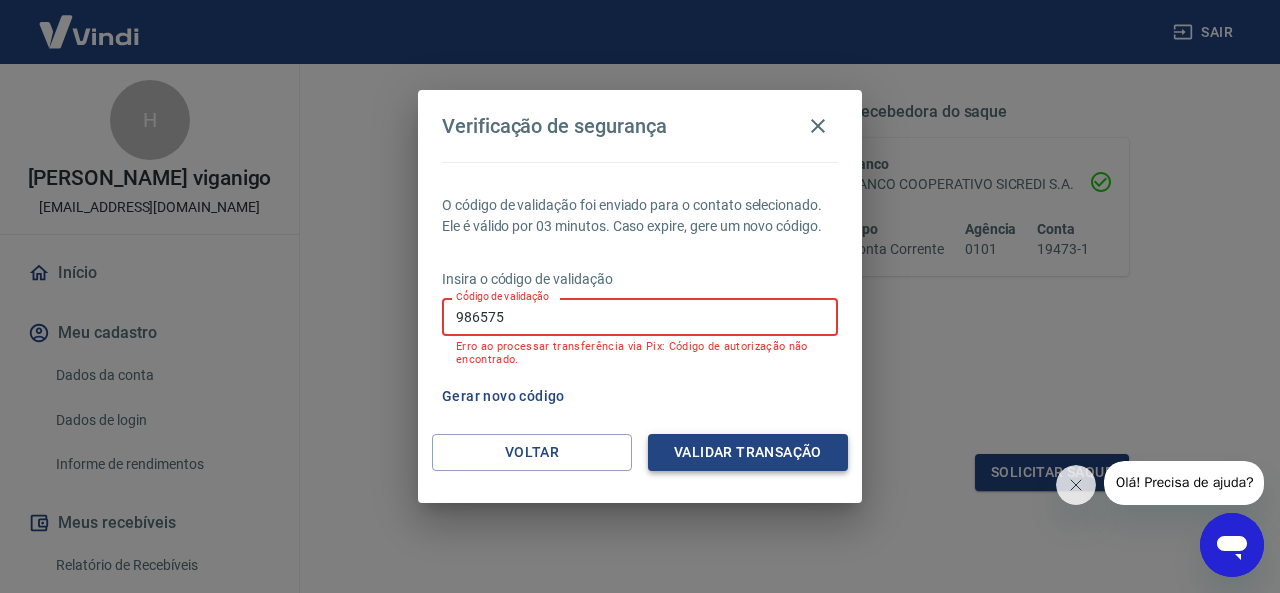 type on "986575" 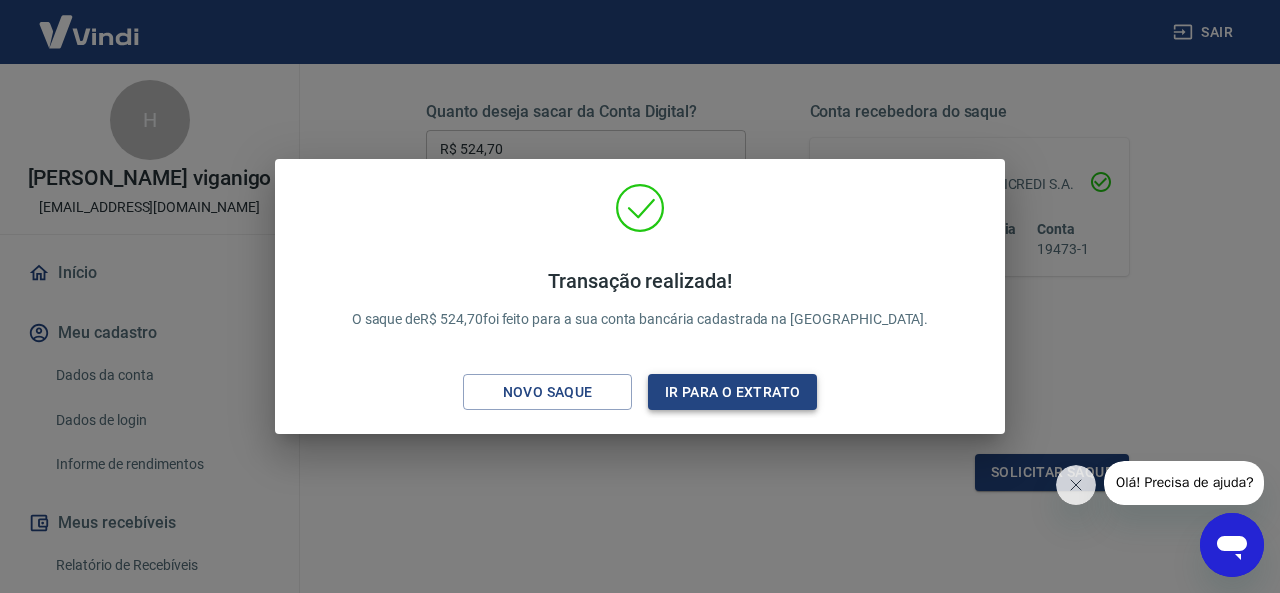 click on "Ir para o extrato" at bounding box center [732, 392] 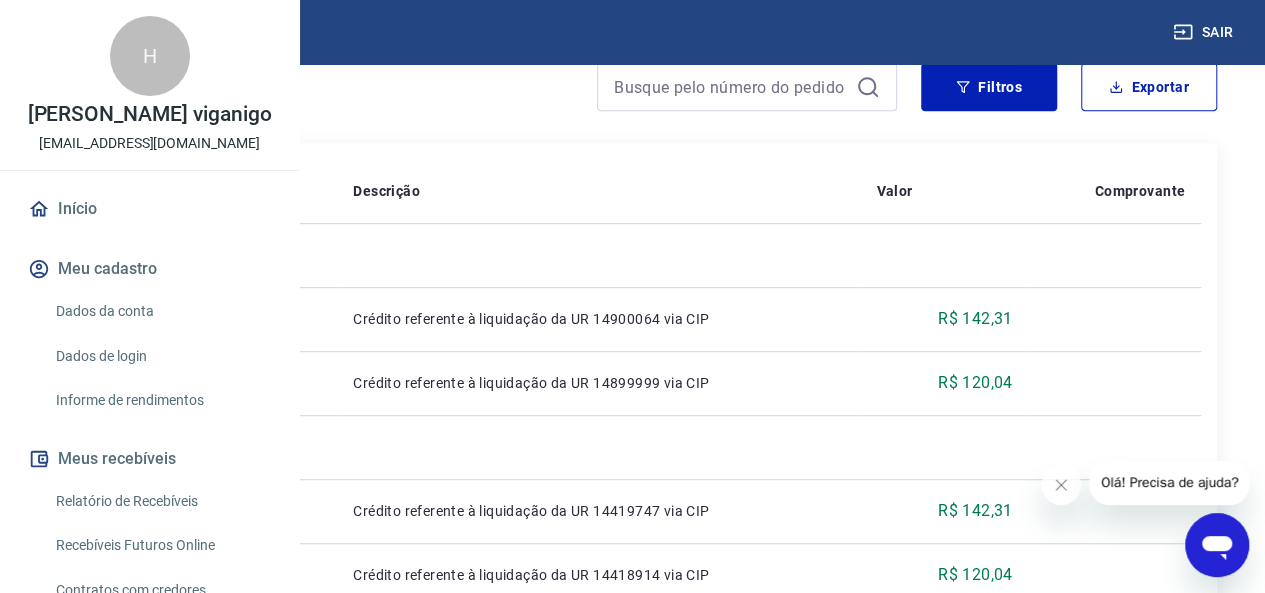 scroll, scrollTop: 500, scrollLeft: 0, axis: vertical 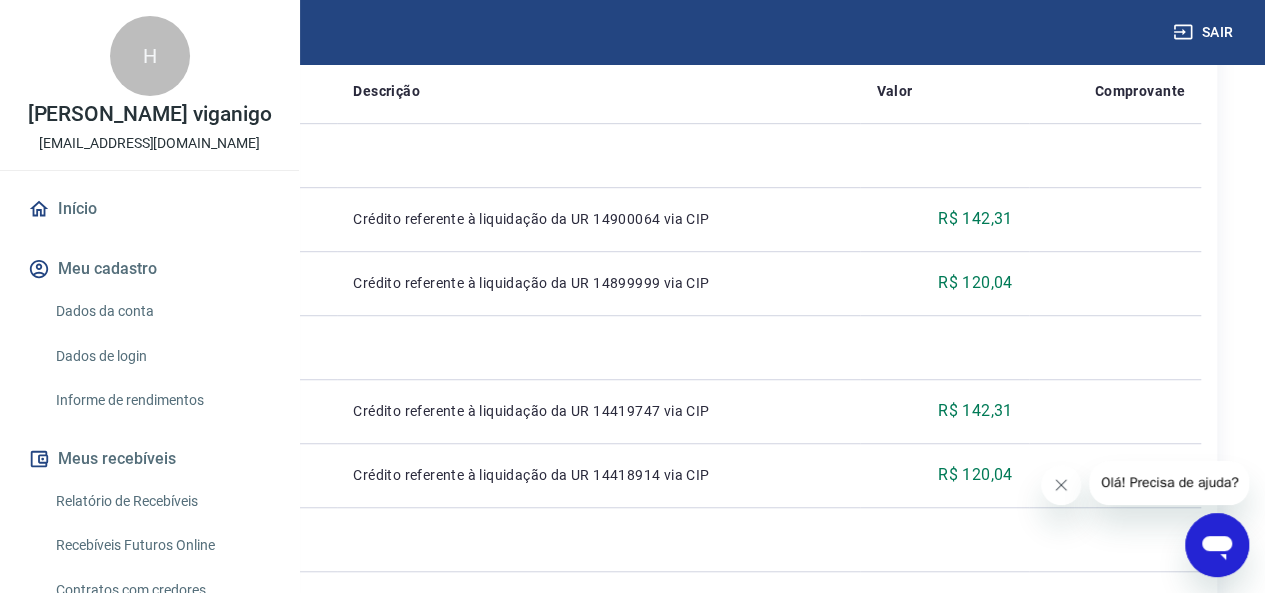click at bounding box center [1061, 485] 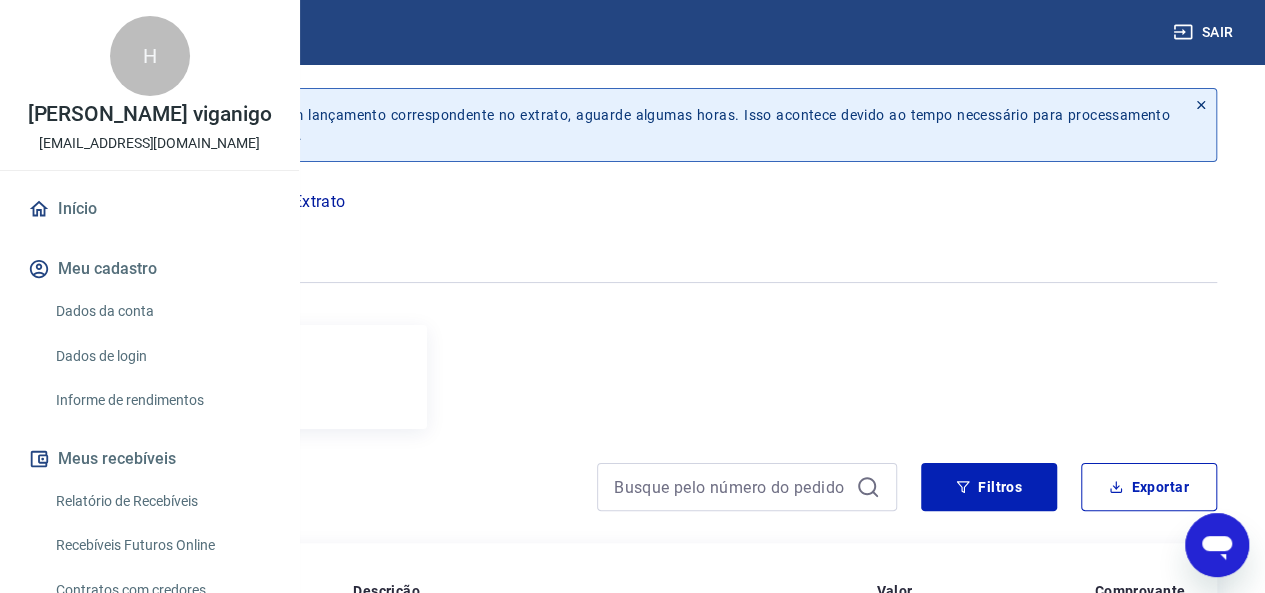 scroll, scrollTop: 200, scrollLeft: 0, axis: vertical 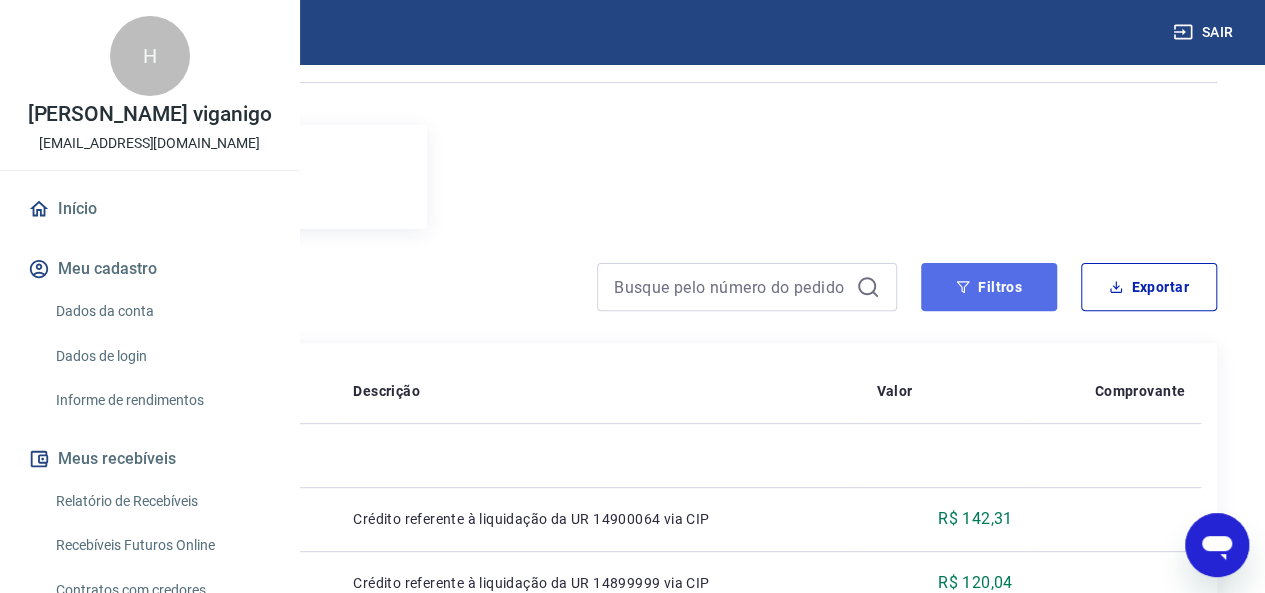 click on "Filtros" at bounding box center [989, 287] 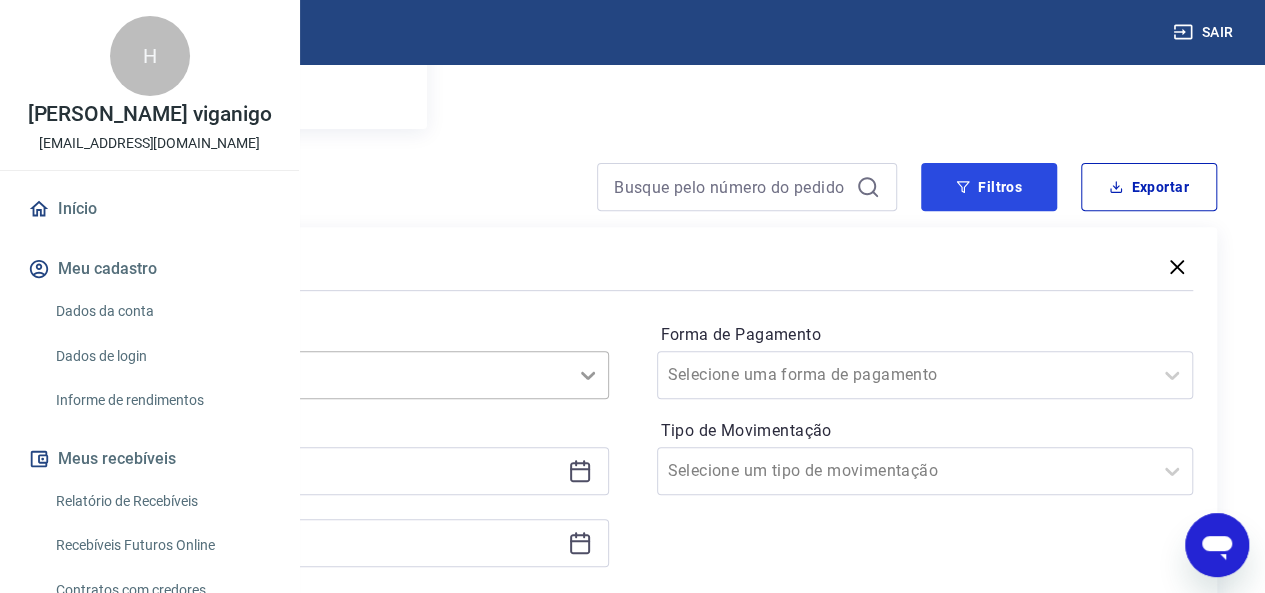 scroll, scrollTop: 400, scrollLeft: 0, axis: vertical 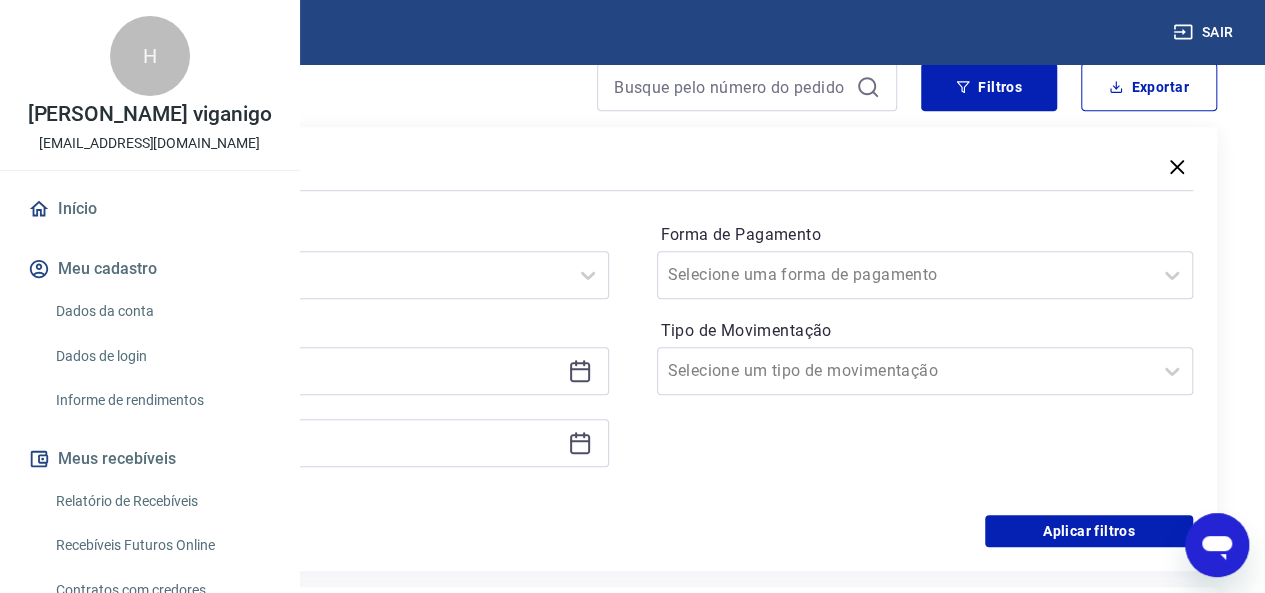 click at bounding box center [340, 371] 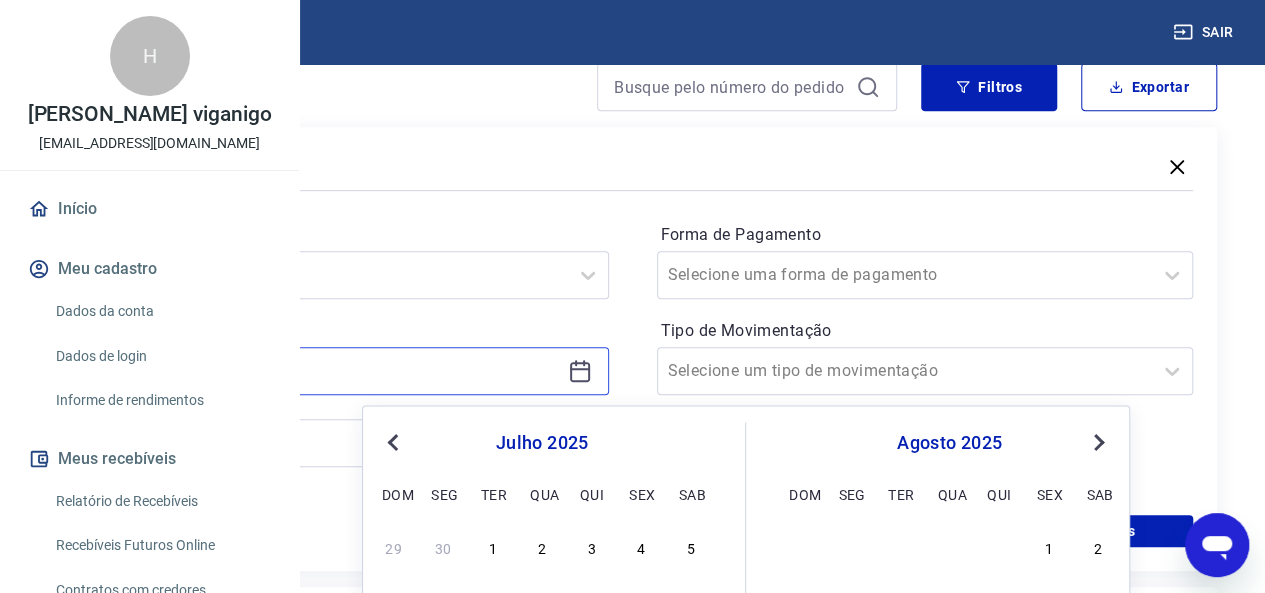 scroll, scrollTop: 500, scrollLeft: 0, axis: vertical 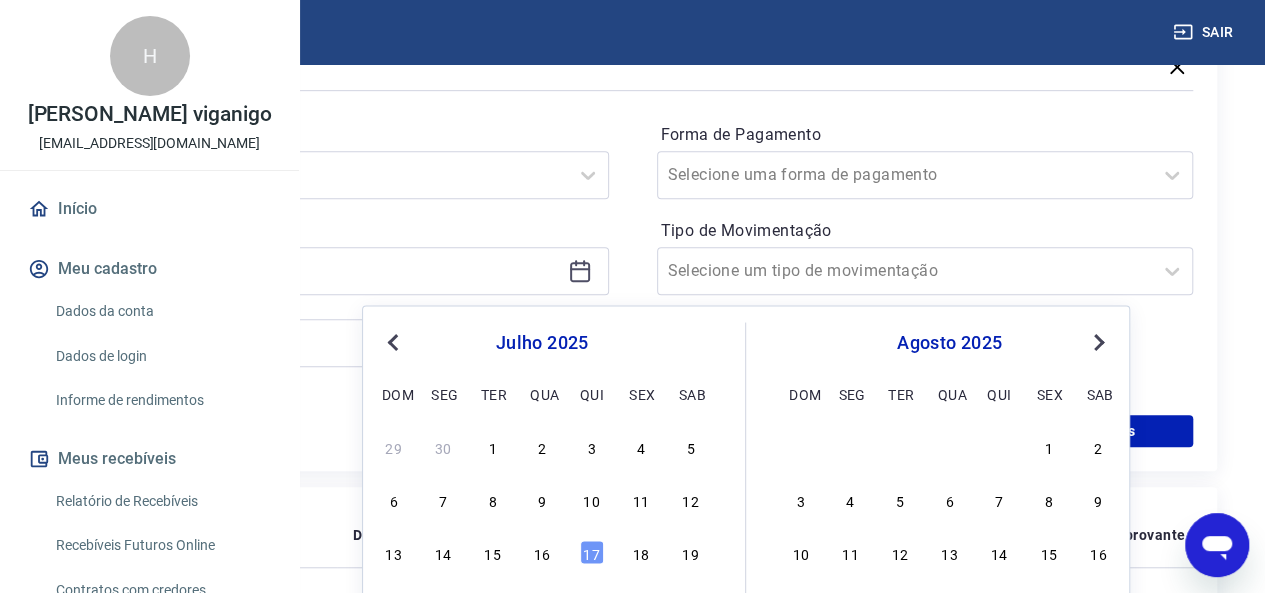 click on "Previous Month" at bounding box center [395, 341] 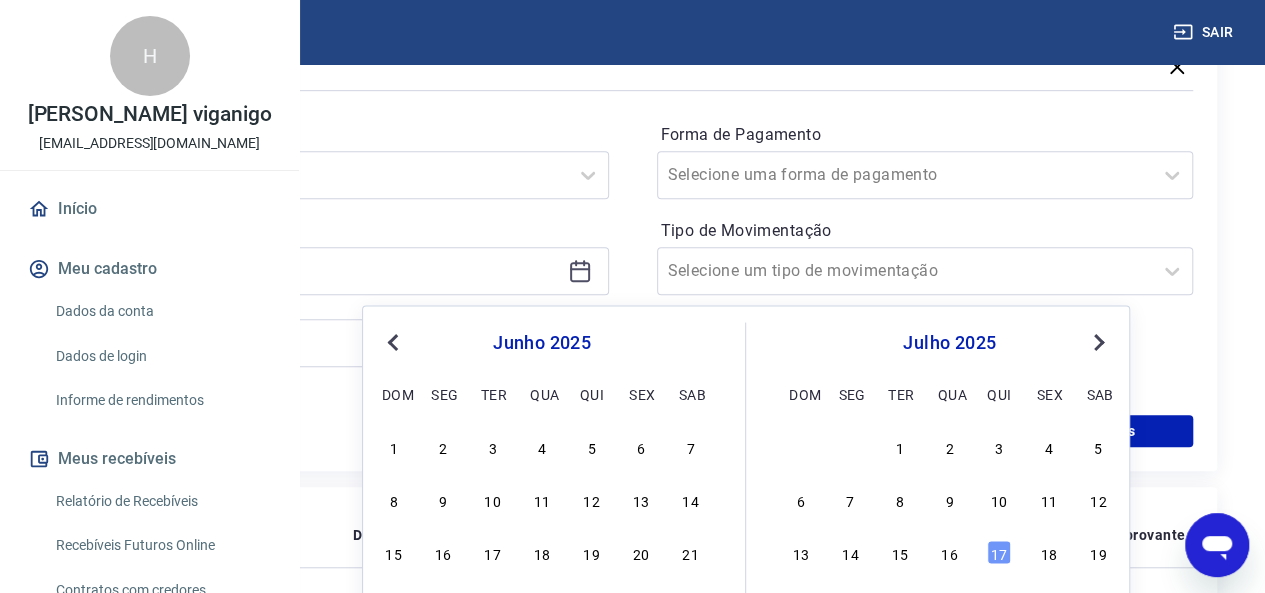 click on "Previous Month" at bounding box center [395, 341] 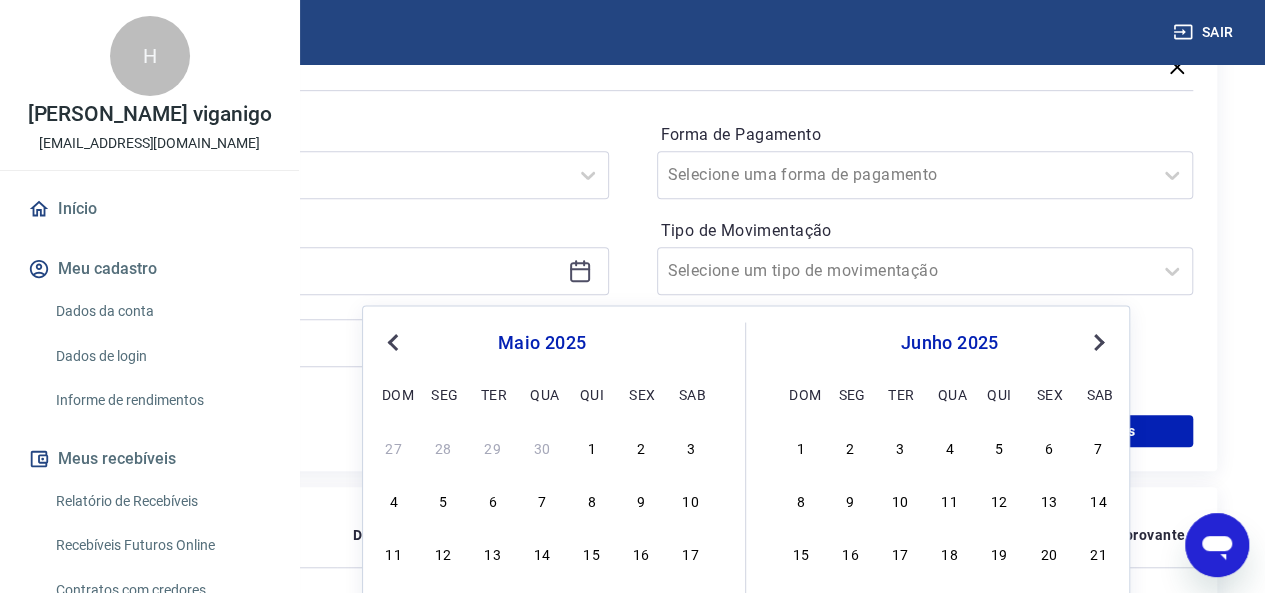 click on "Previous Month" at bounding box center (395, 341) 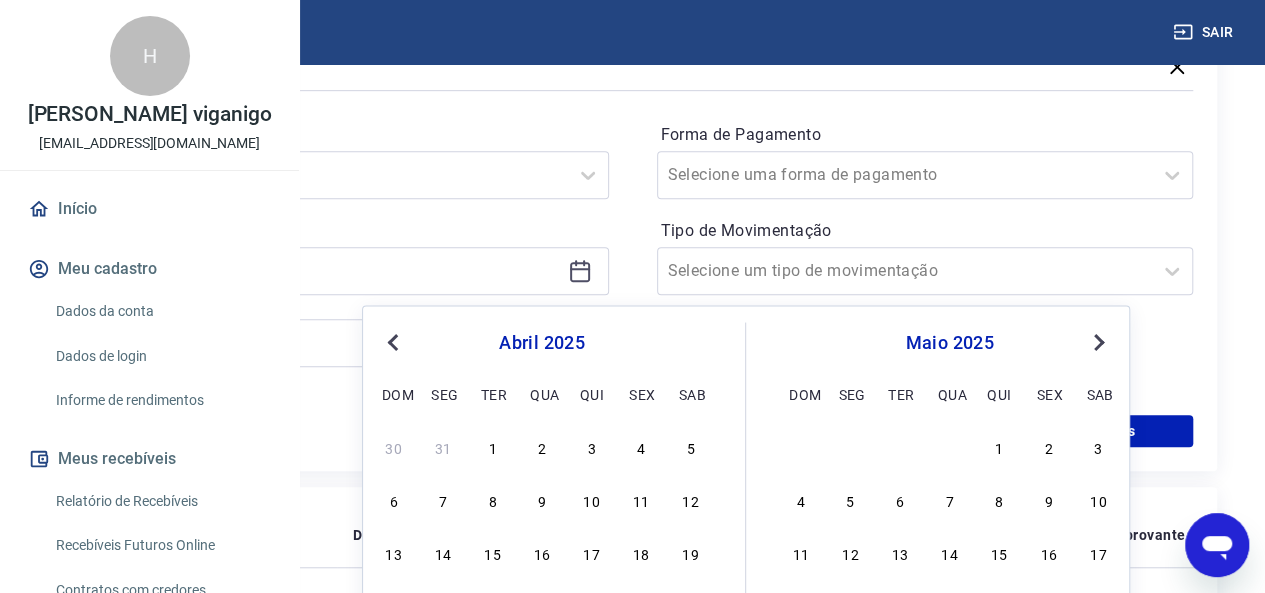 click on "Previous Month" at bounding box center (395, 341) 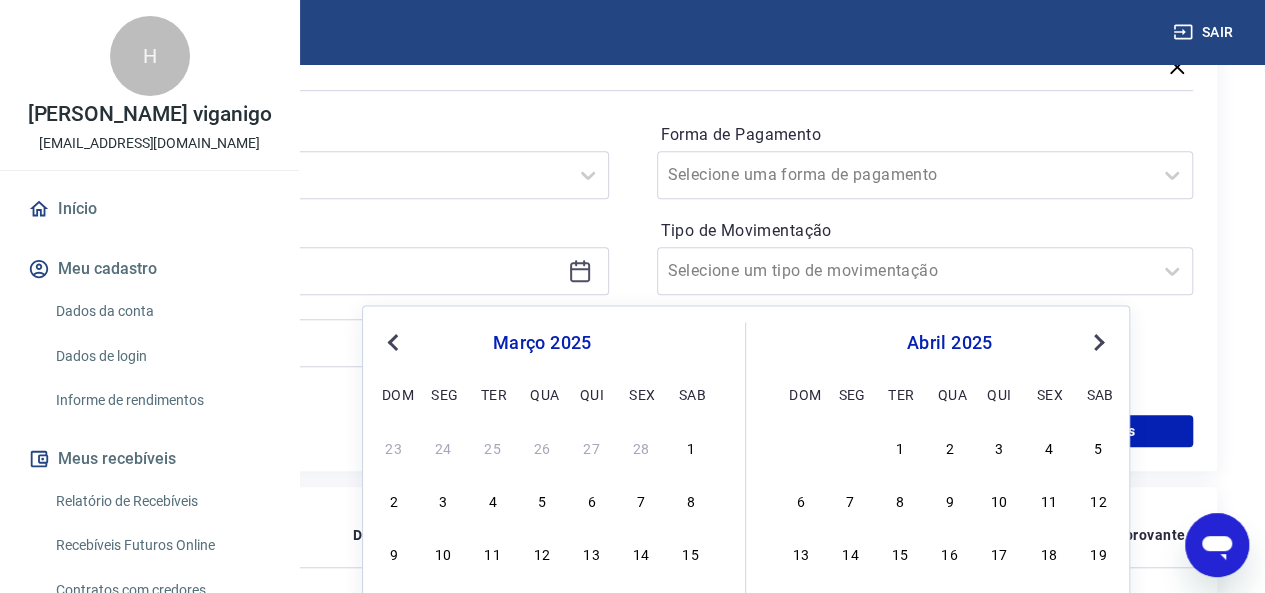 click on "Previous Month" at bounding box center [395, 341] 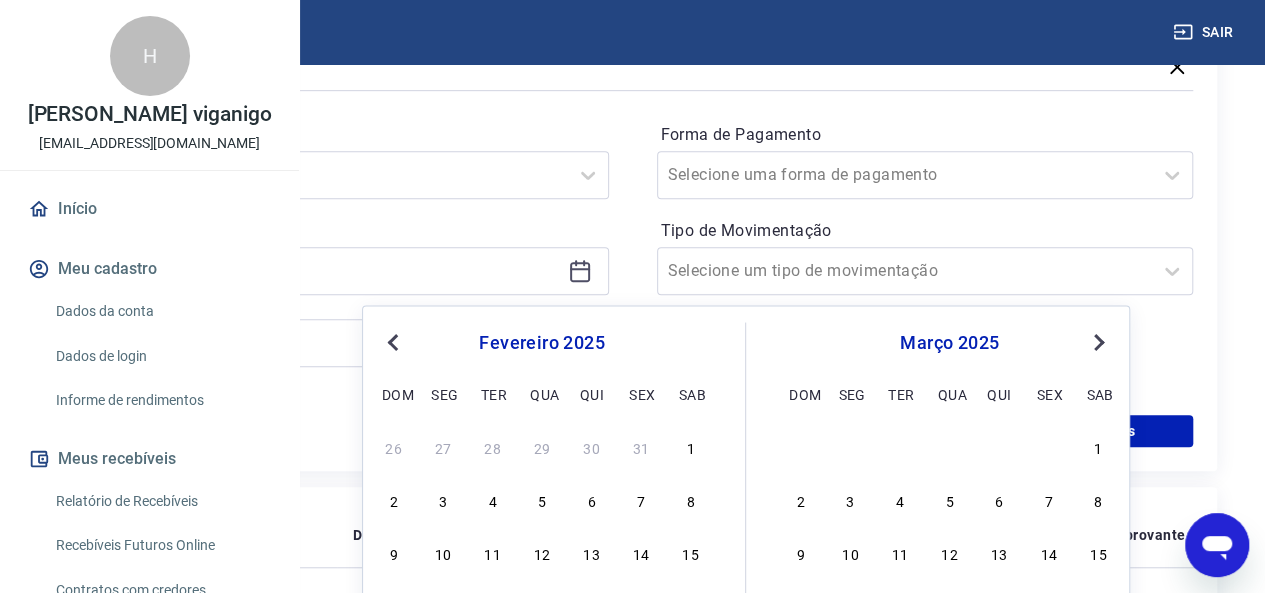 click on "Previous Month" at bounding box center [395, 341] 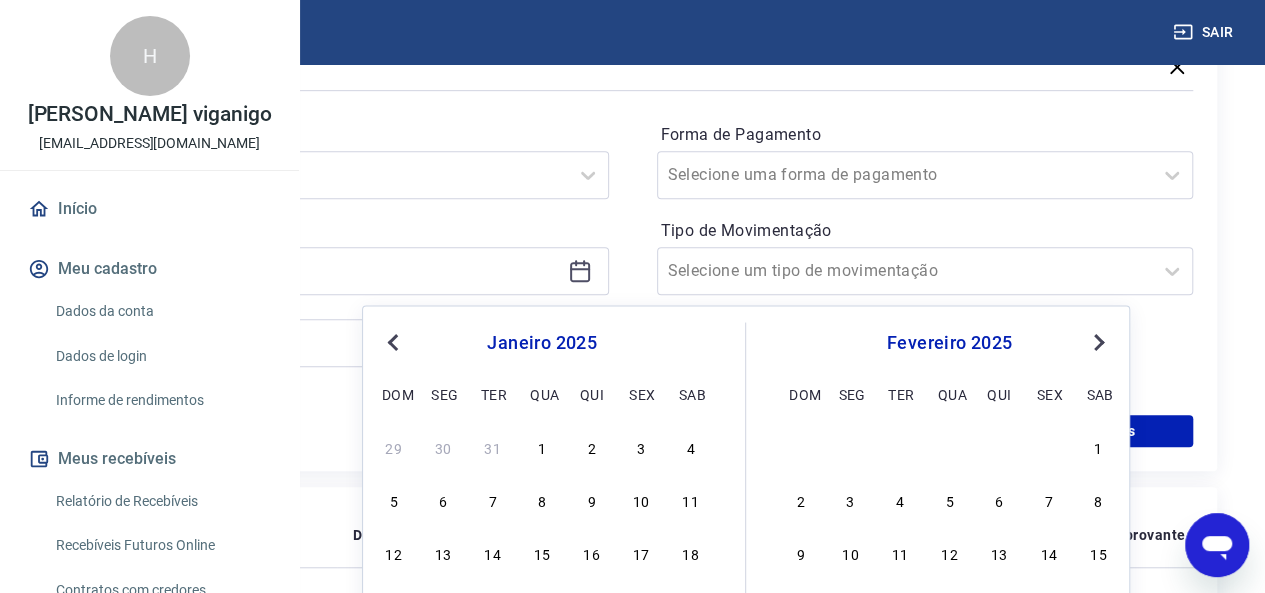 click on "Previous Month" at bounding box center (395, 341) 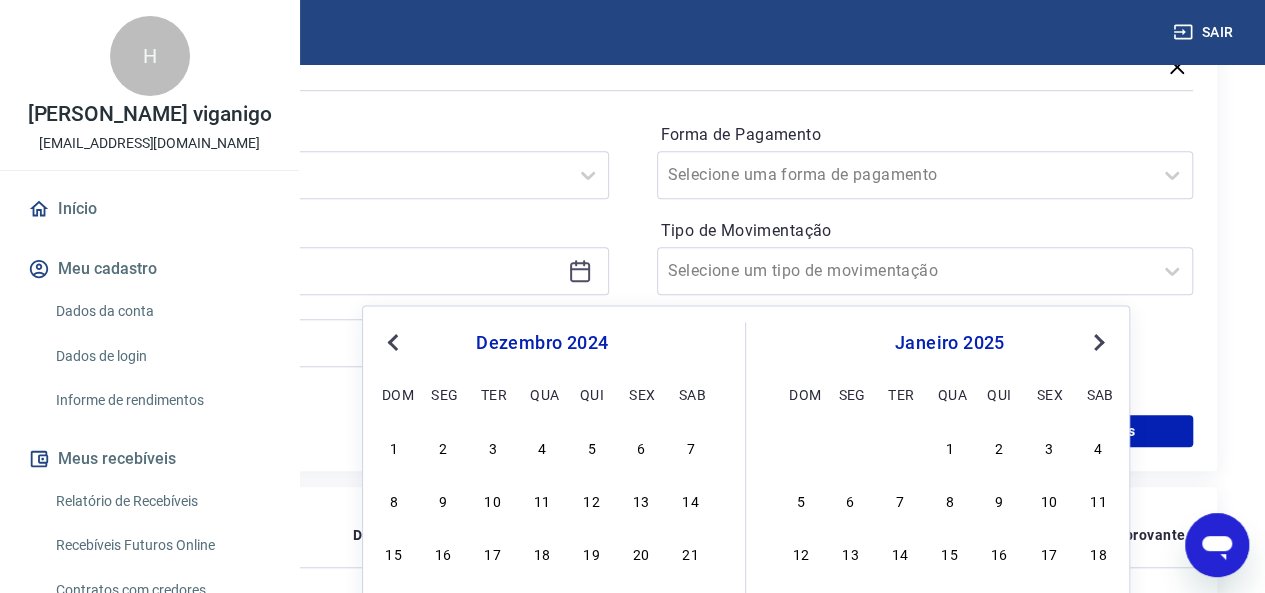 click on "Previous Month" at bounding box center (395, 341) 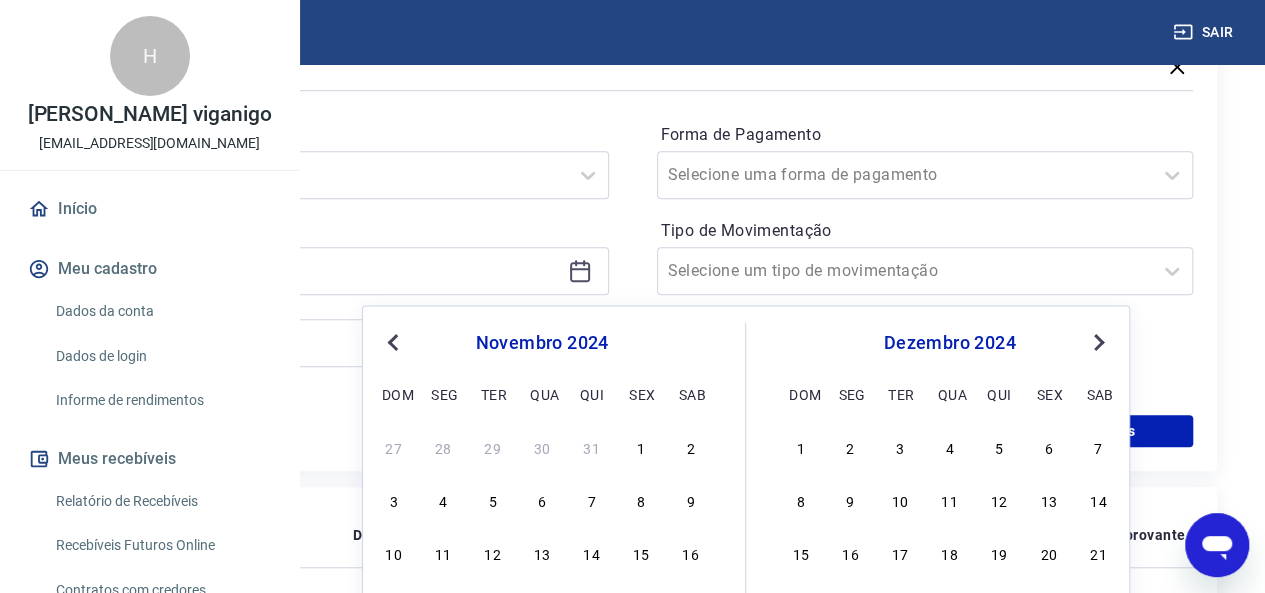 click on "Previous Month" at bounding box center [395, 341] 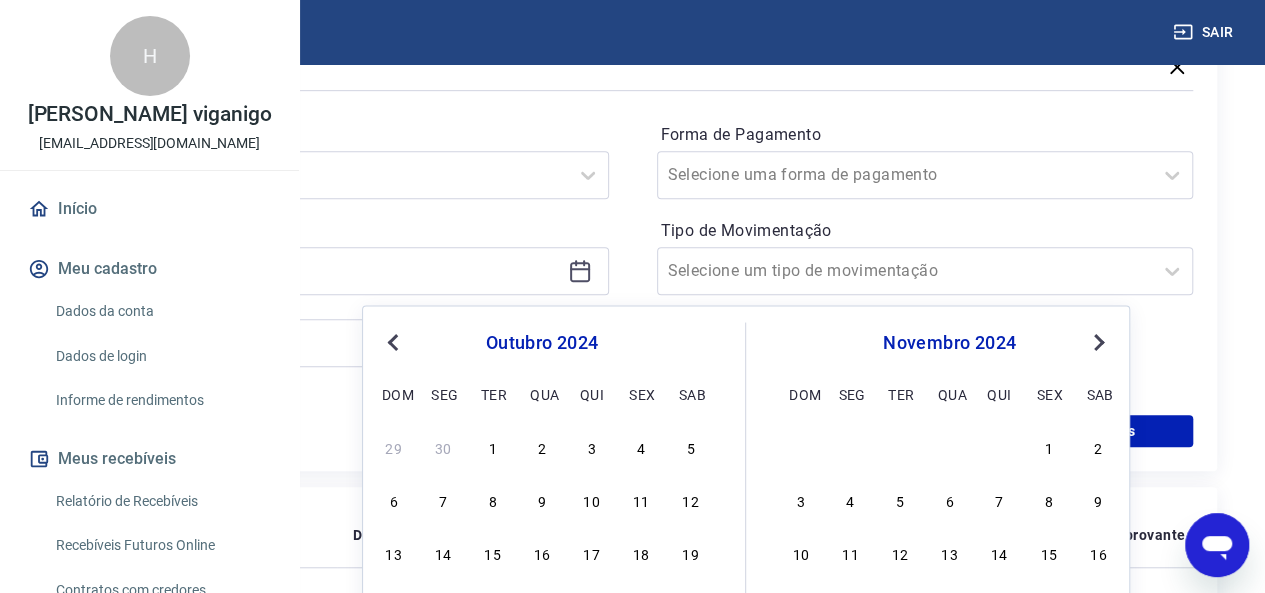 click on "Previous Month" at bounding box center [395, 341] 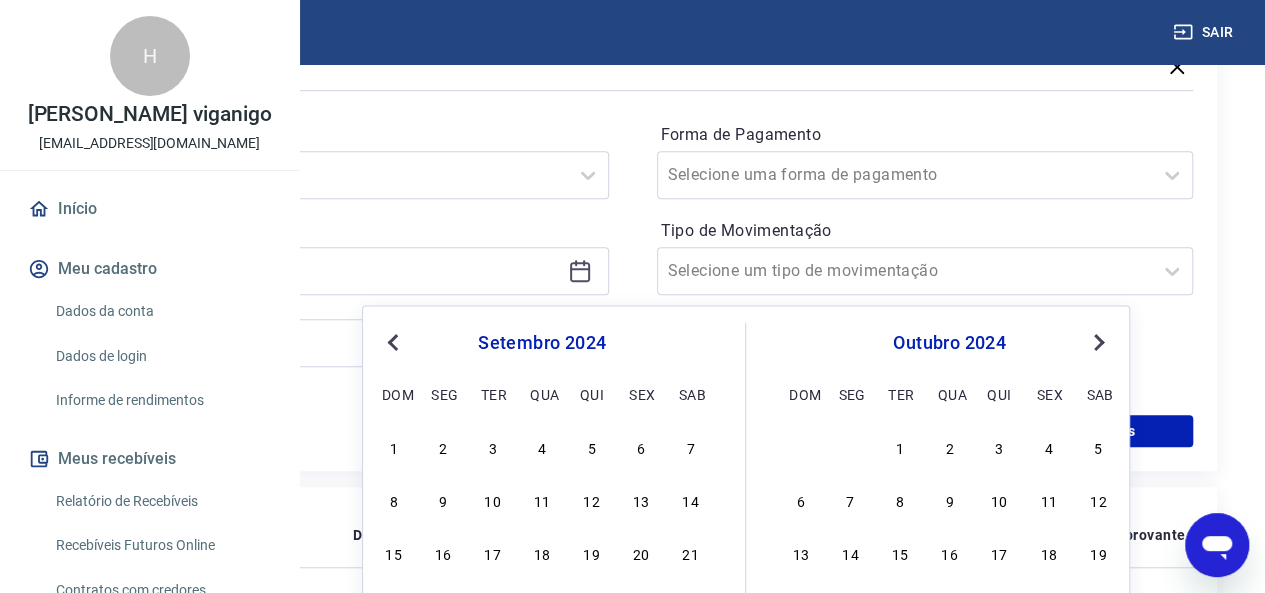 scroll, scrollTop: 600, scrollLeft: 0, axis: vertical 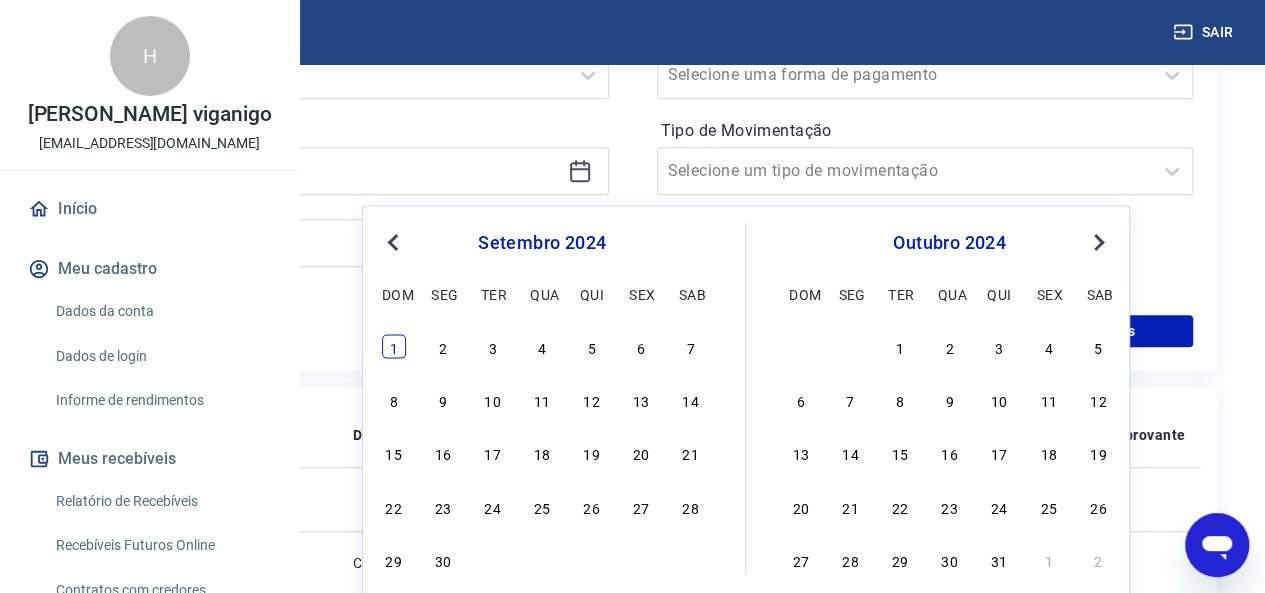 click on "1" at bounding box center [394, 346] 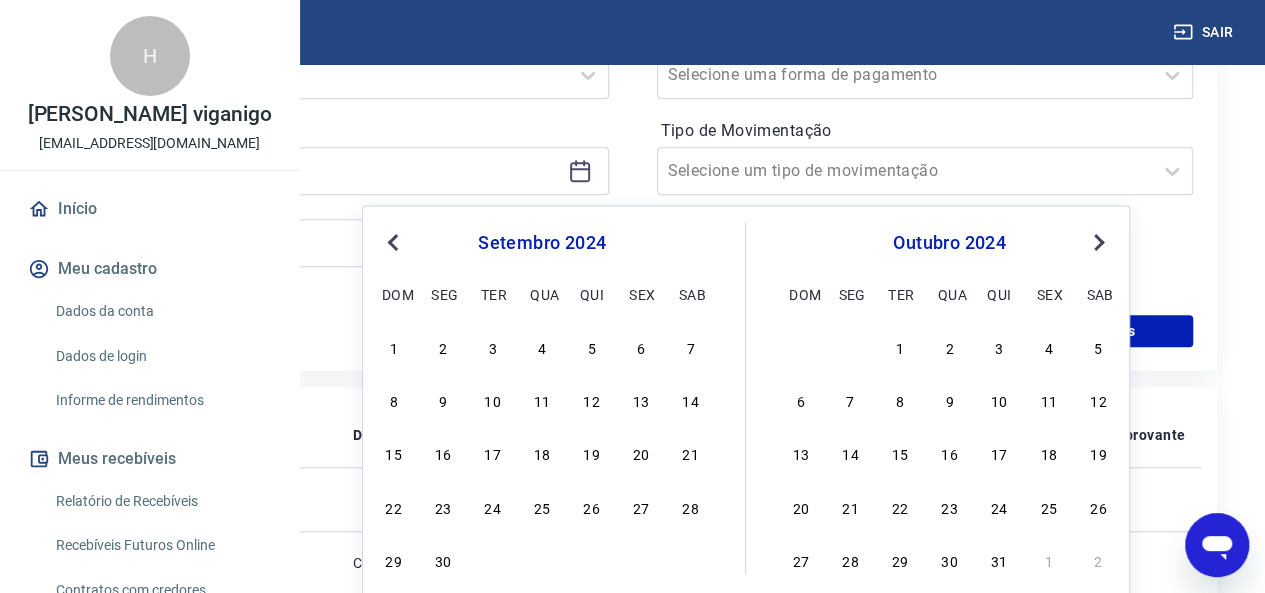 type on "[DATE]" 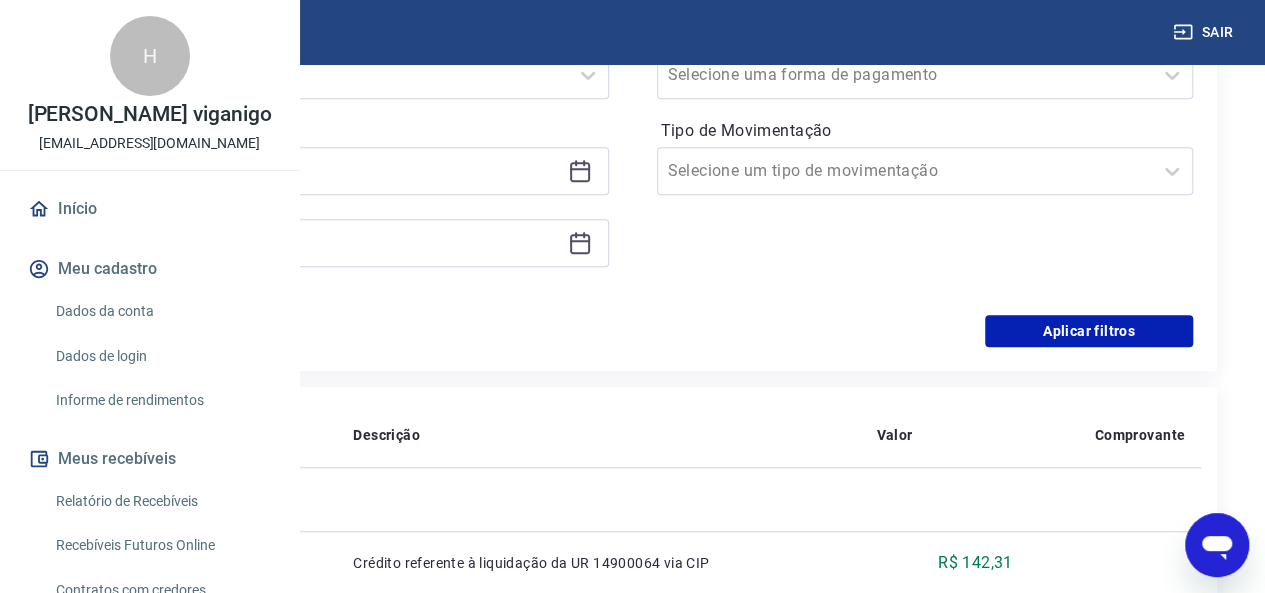 click at bounding box center [340, 243] 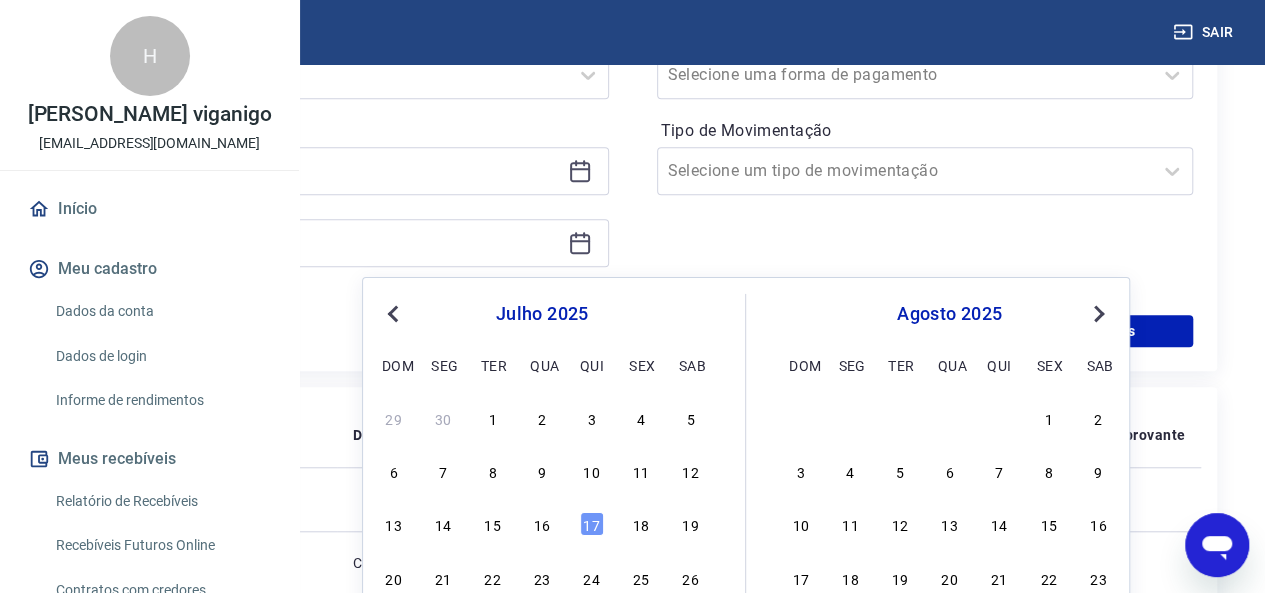 click on "[DATE] dom seg ter qua qui sex sab" at bounding box center (542, 336) 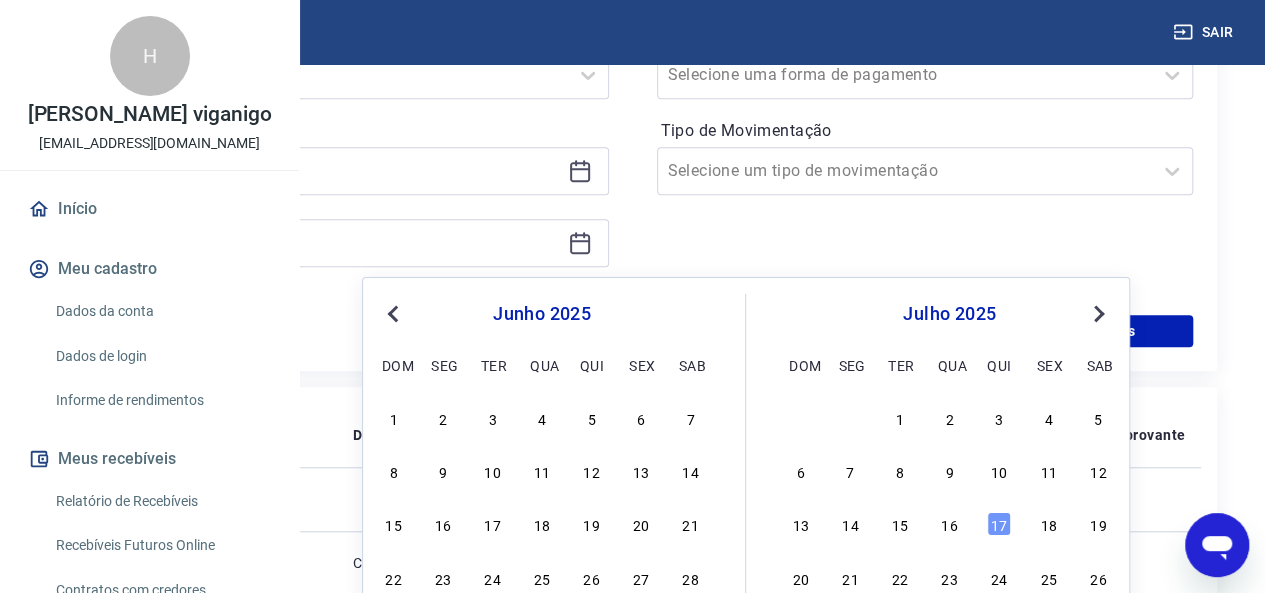click on "Previous Month" at bounding box center (393, 314) 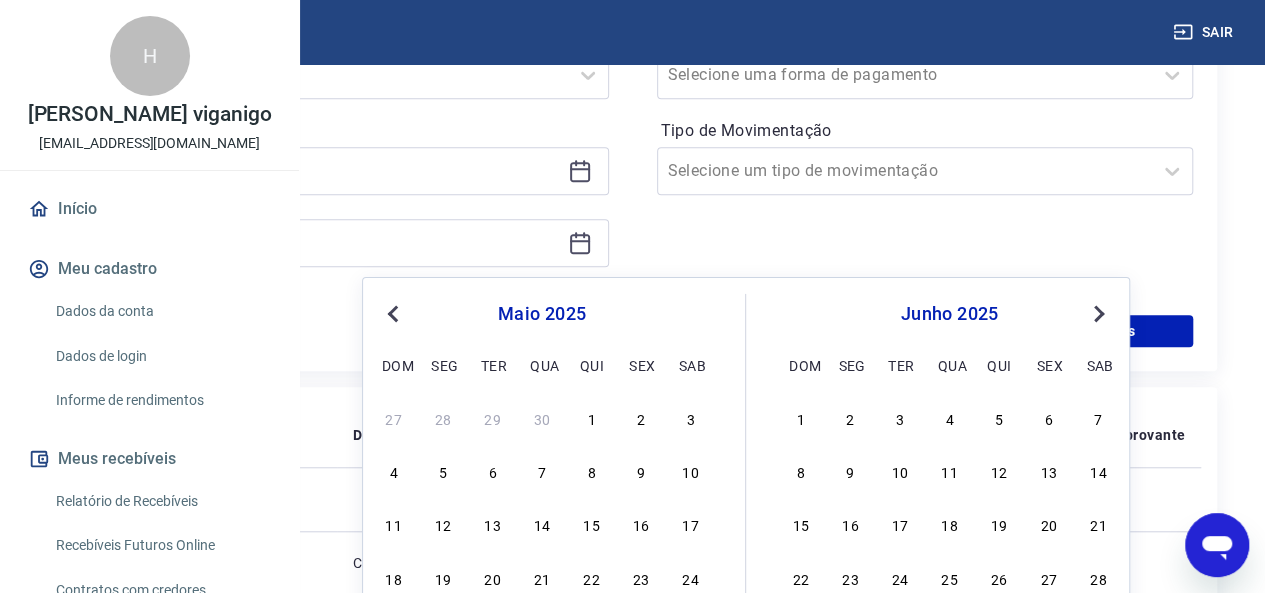 scroll, scrollTop: 800, scrollLeft: 0, axis: vertical 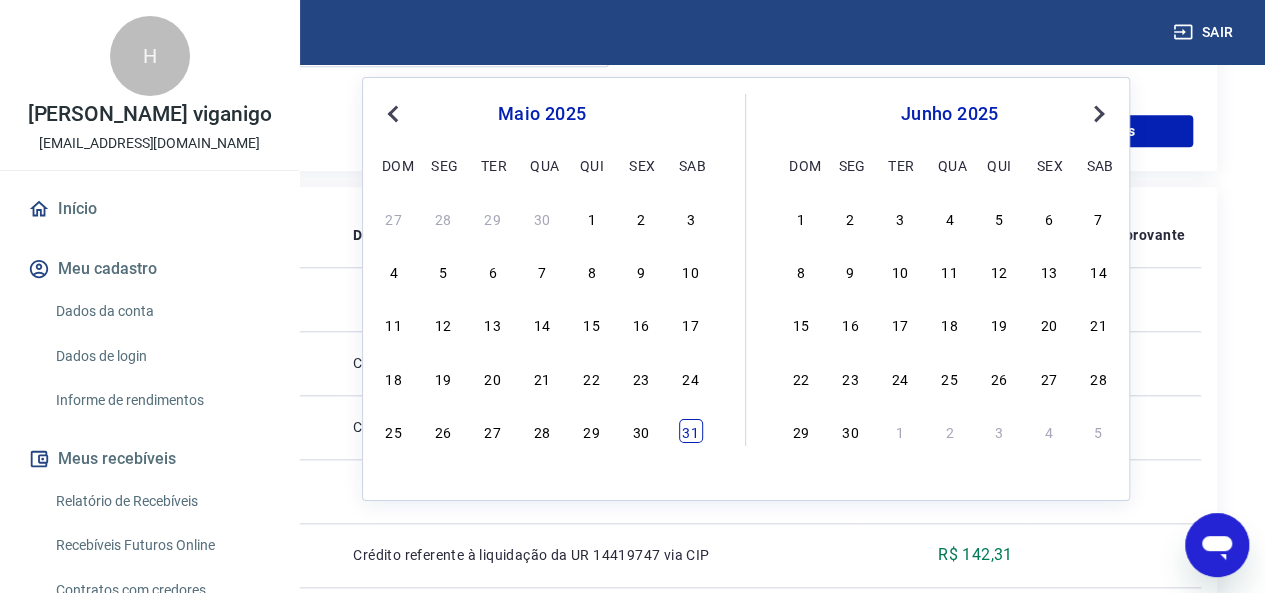 click on "31" at bounding box center (691, 431) 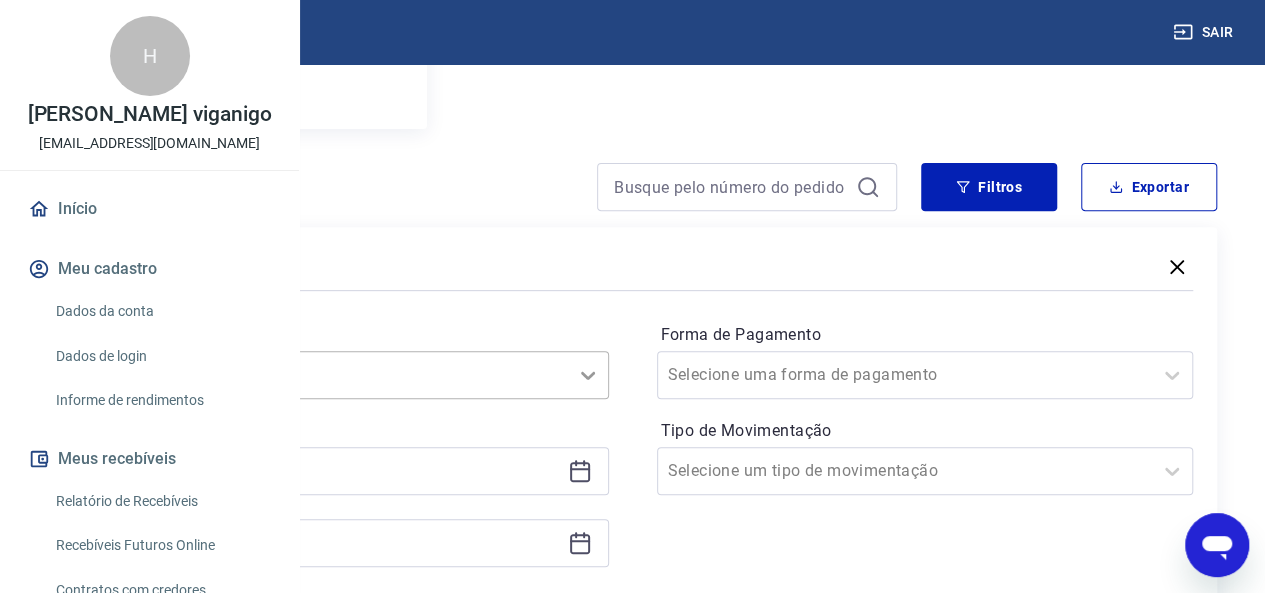 scroll, scrollTop: 500, scrollLeft: 0, axis: vertical 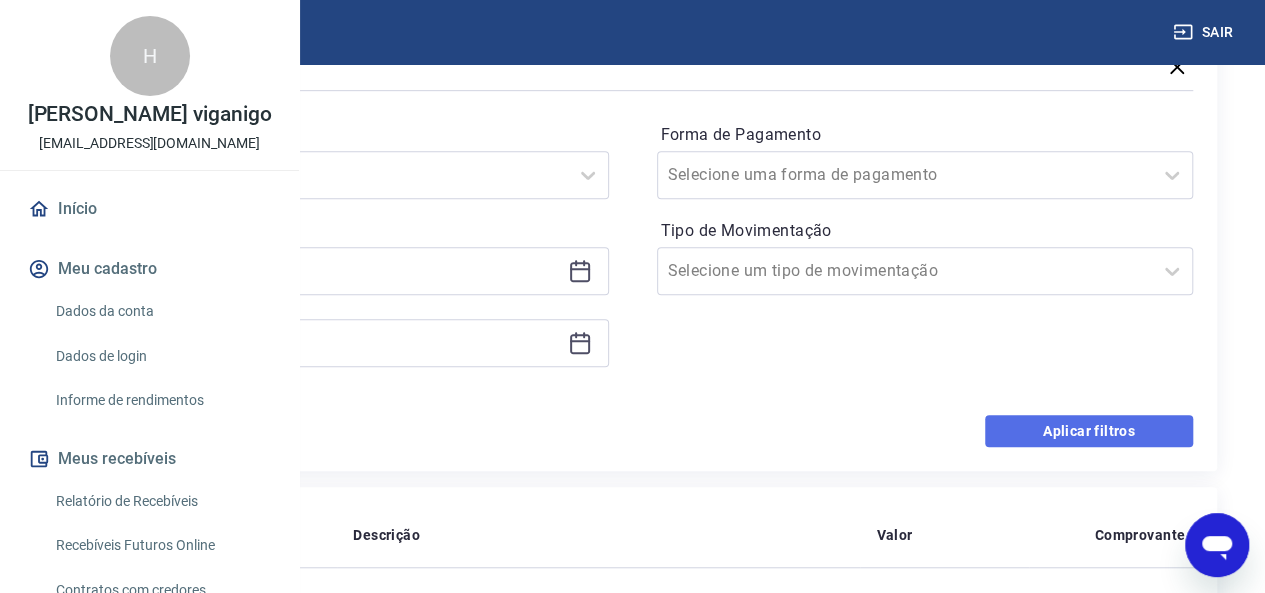 click on "Aplicar filtros" at bounding box center [1089, 431] 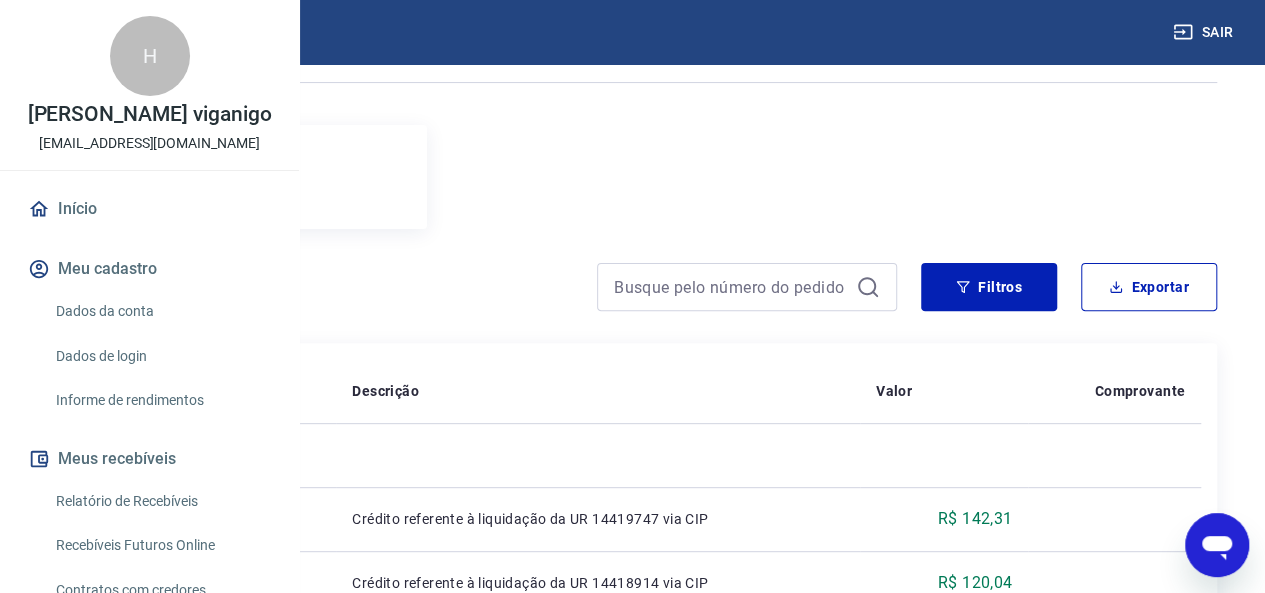 scroll, scrollTop: 100, scrollLeft: 0, axis: vertical 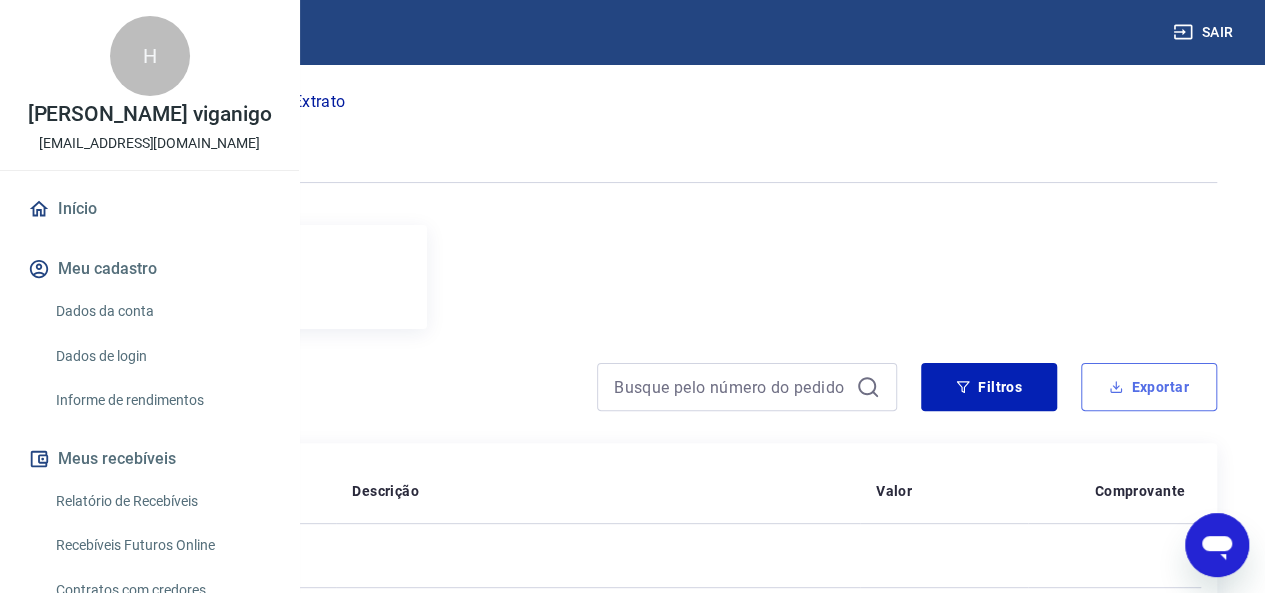click on "Exportar" at bounding box center (1149, 387) 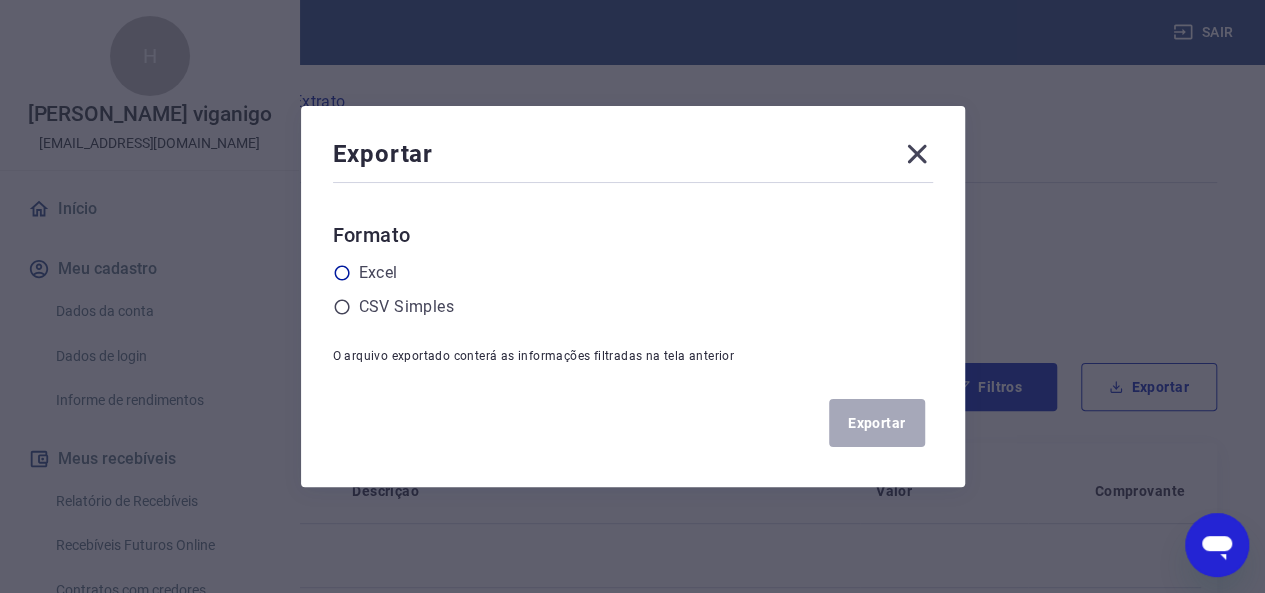 click on "Excel" at bounding box center (378, 273) 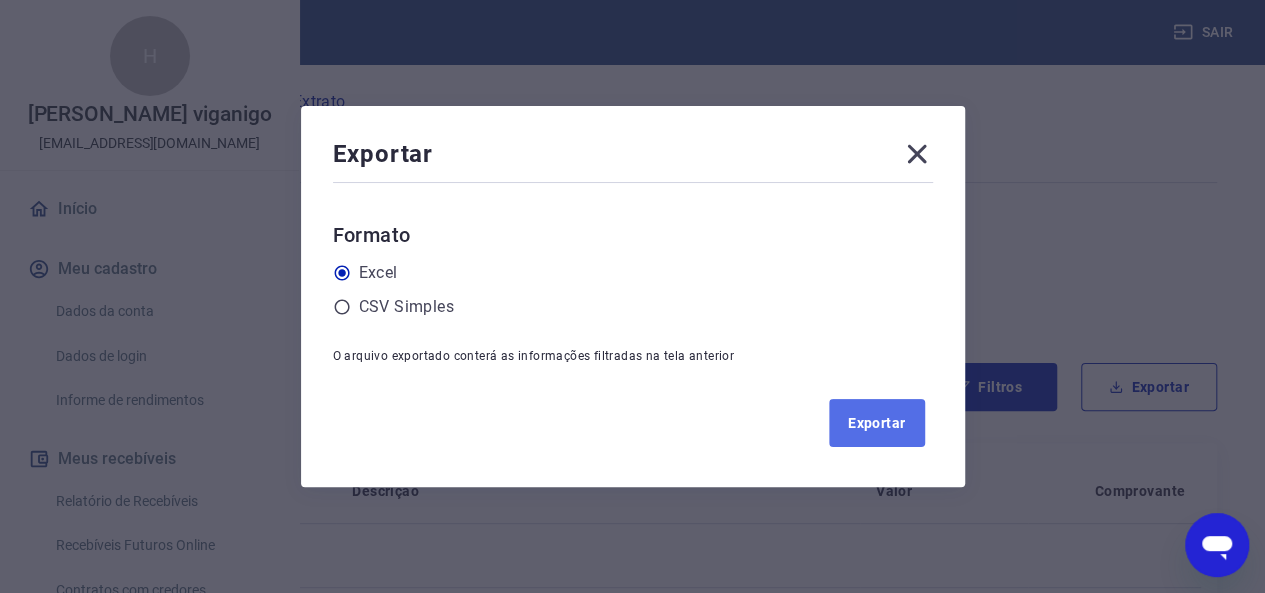 click on "Exportar" at bounding box center (877, 423) 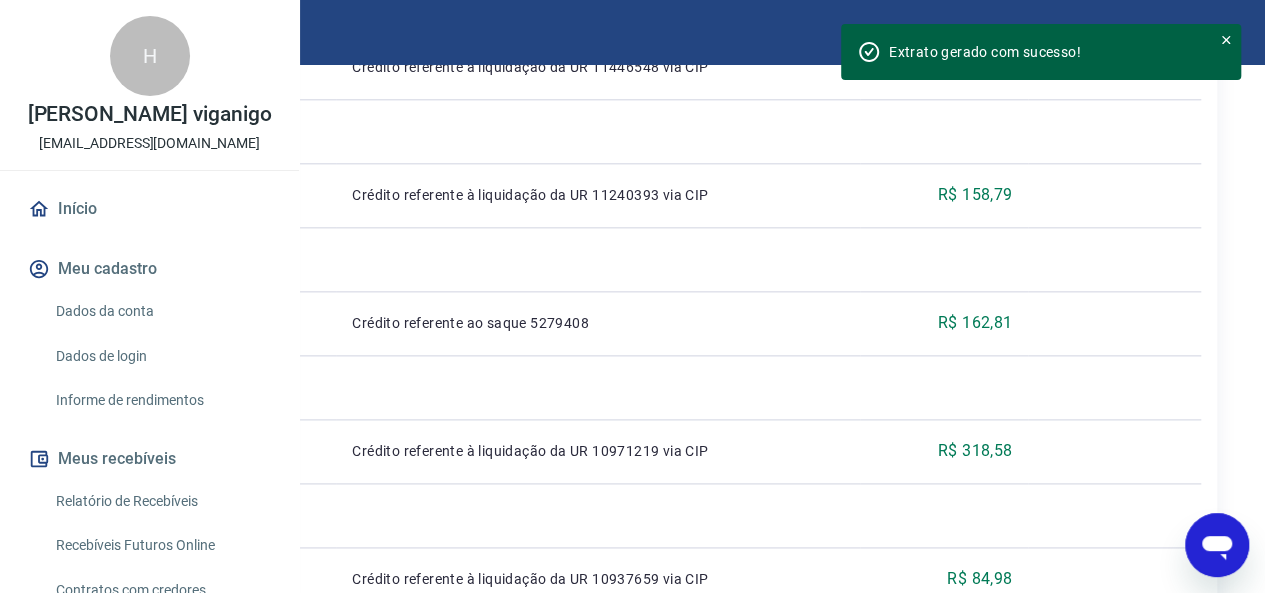 scroll, scrollTop: 1200, scrollLeft: 0, axis: vertical 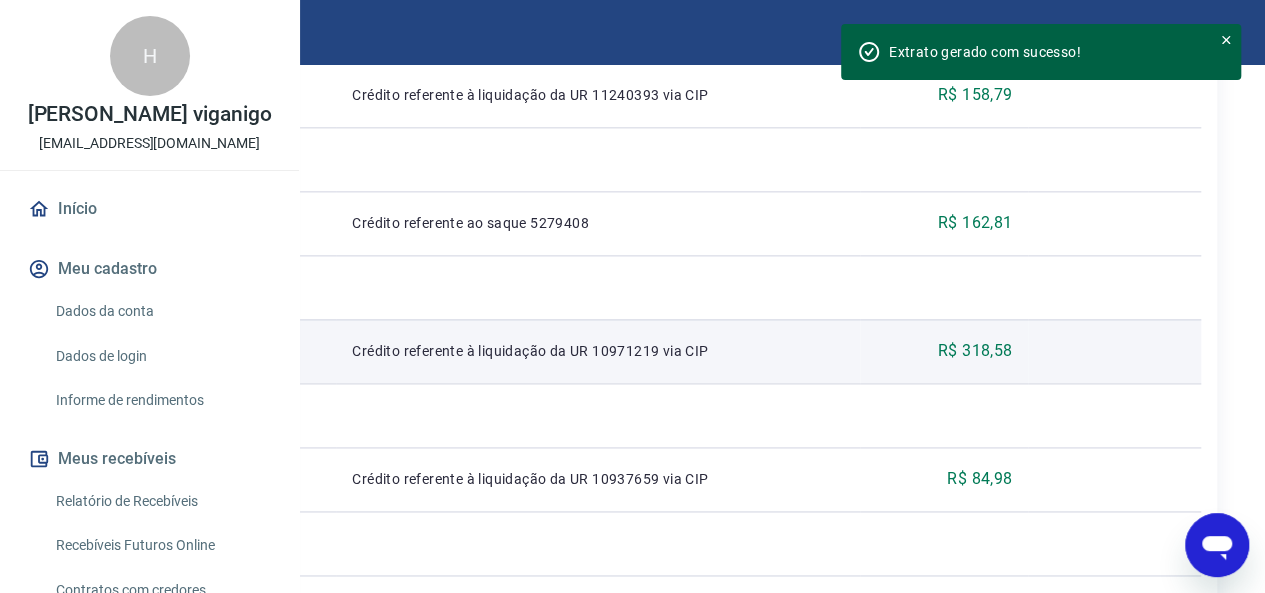 click on "Crédito referente à liquidação da UR 10971219 via CIP" at bounding box center (598, 351) 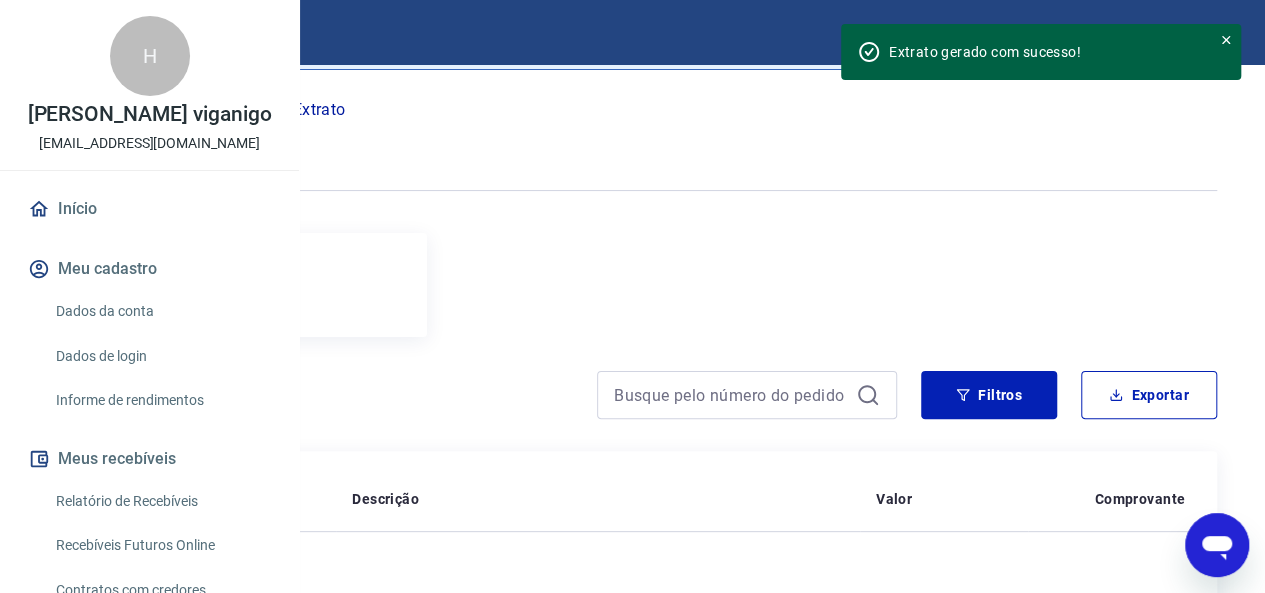 scroll, scrollTop: 0, scrollLeft: 0, axis: both 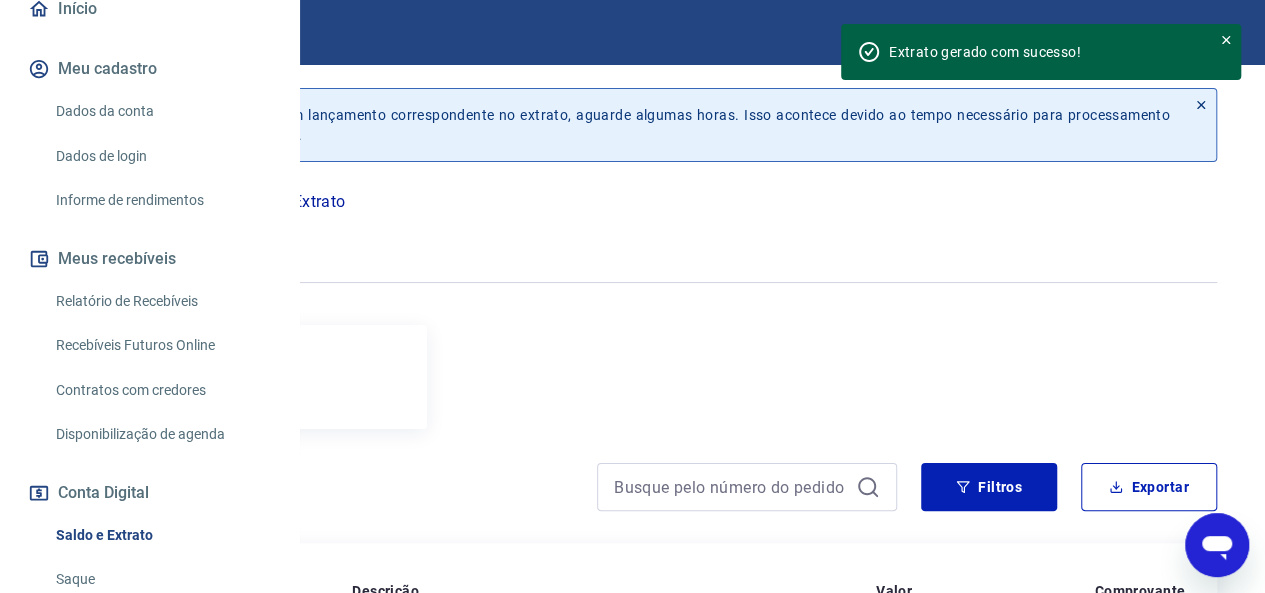 click on "Relatório de Recebíveis" at bounding box center [161, 301] 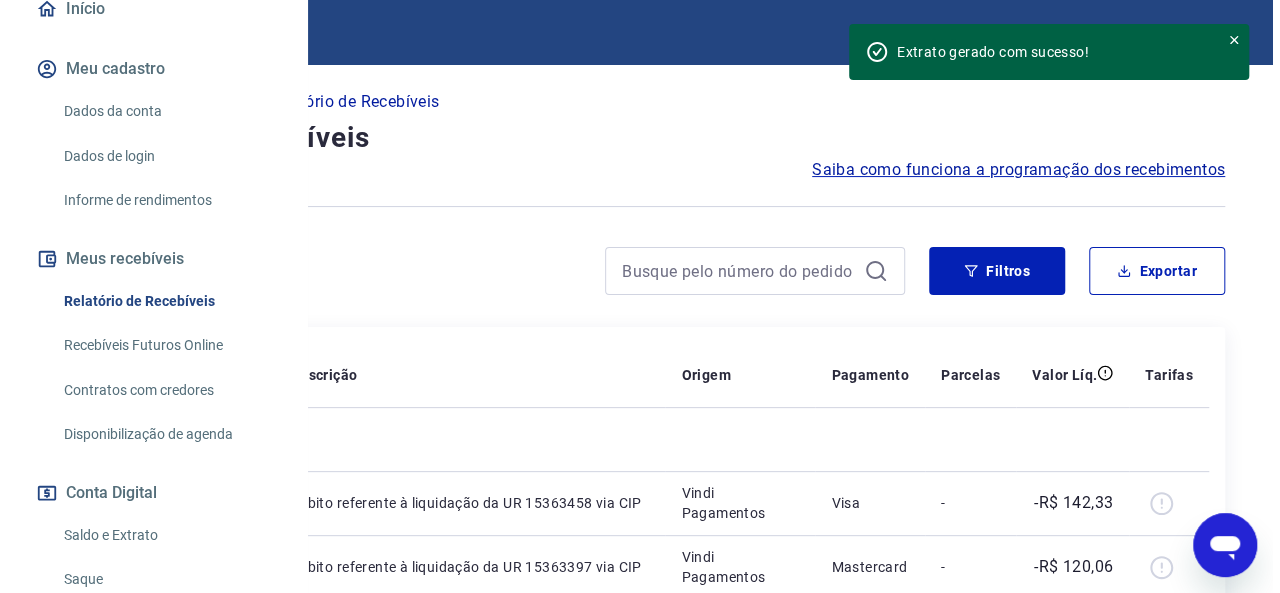 scroll, scrollTop: 0, scrollLeft: 0, axis: both 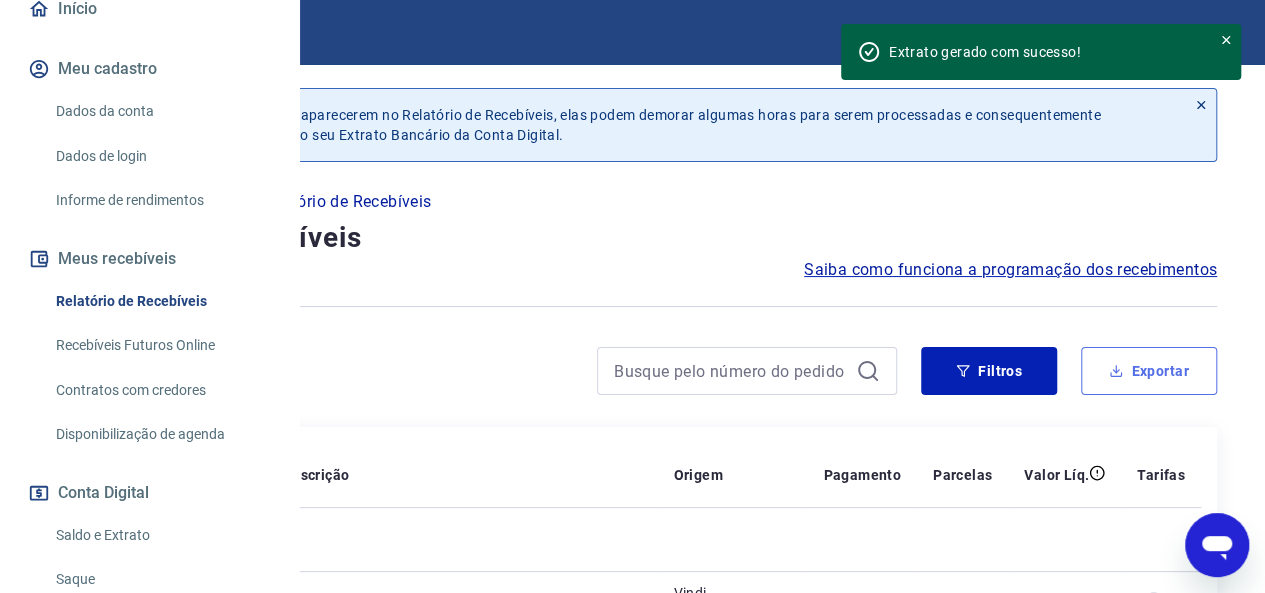 click on "Exportar" at bounding box center [1149, 371] 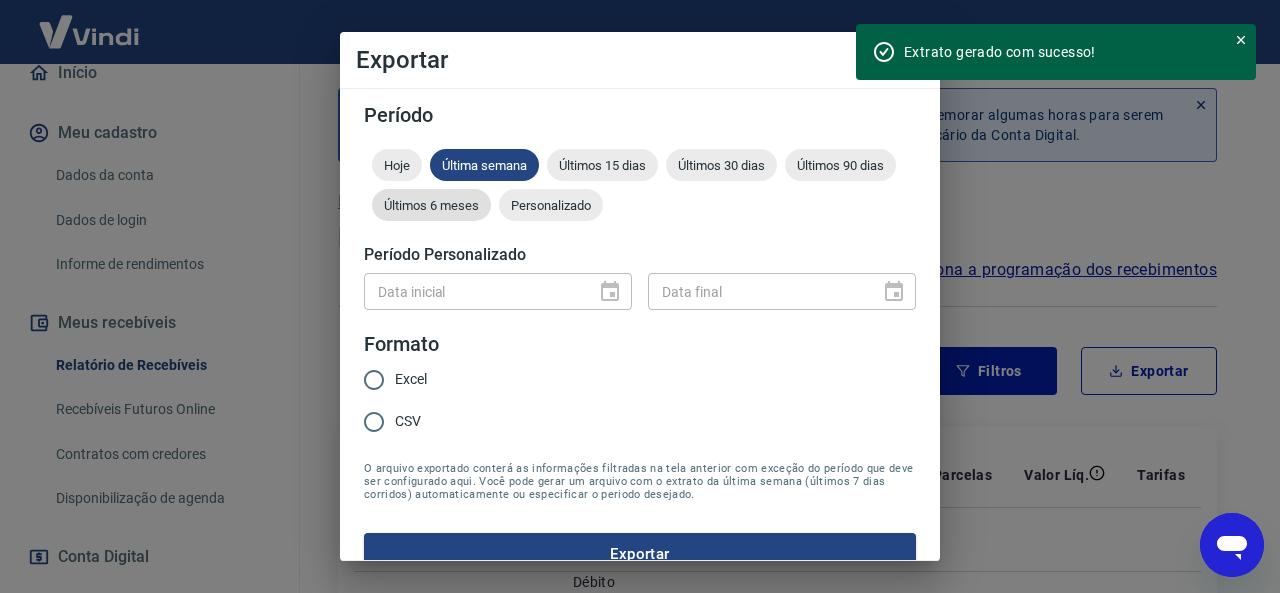 click on "Últimos 6 meses" at bounding box center [431, 205] 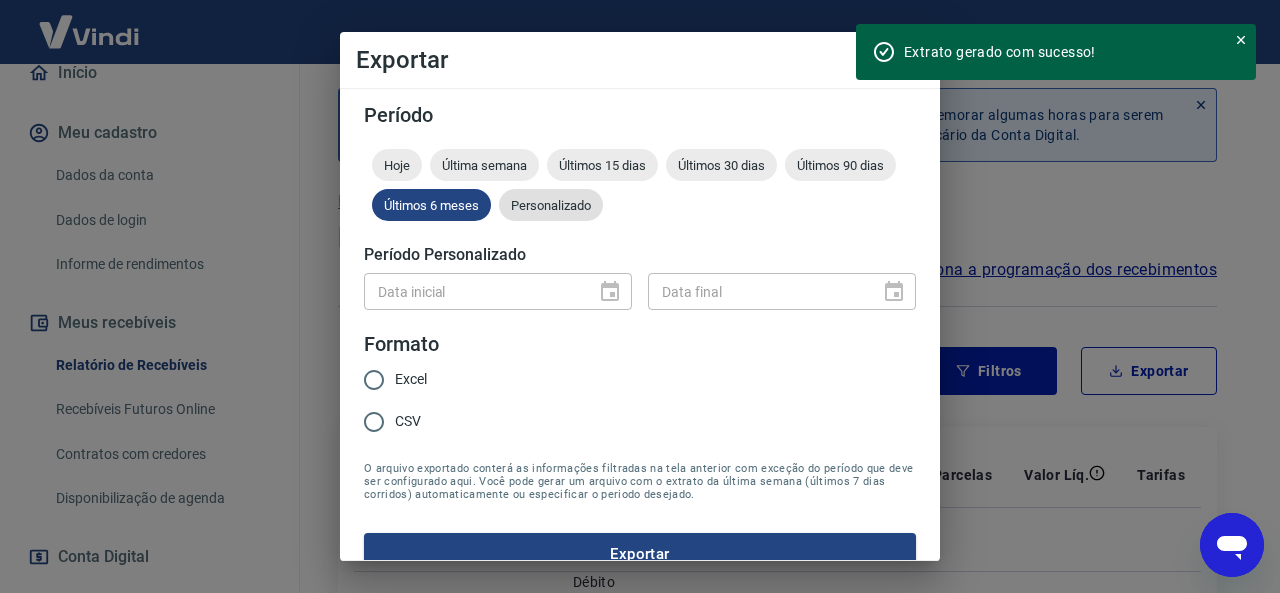 click on "Personalizado" at bounding box center (551, 205) 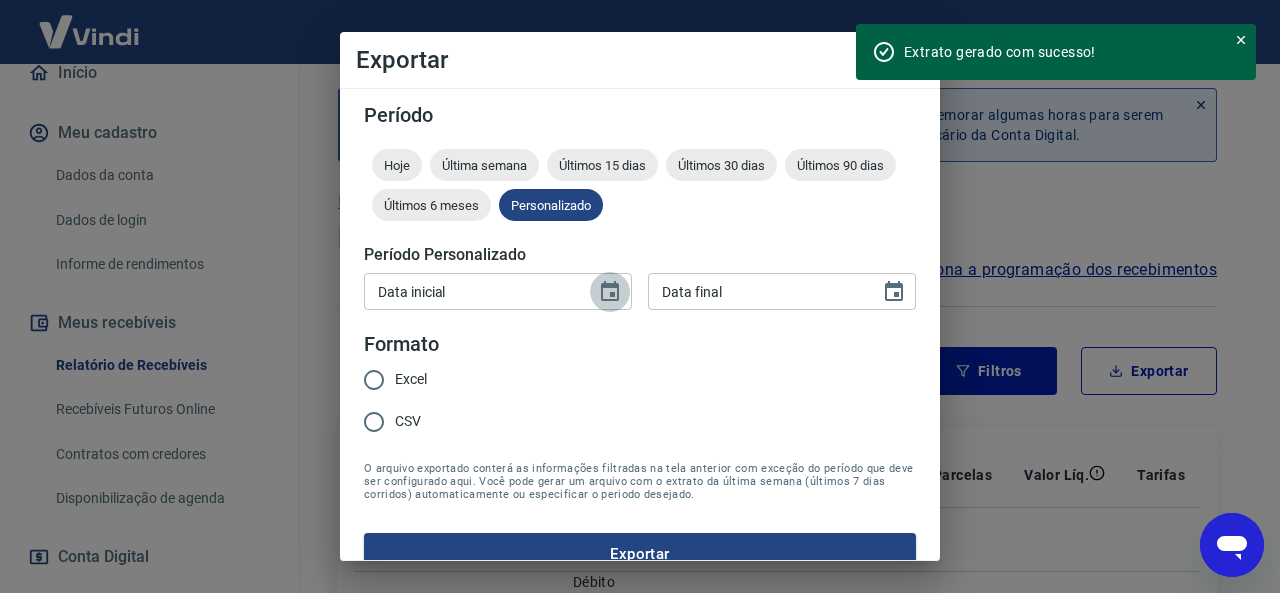 click 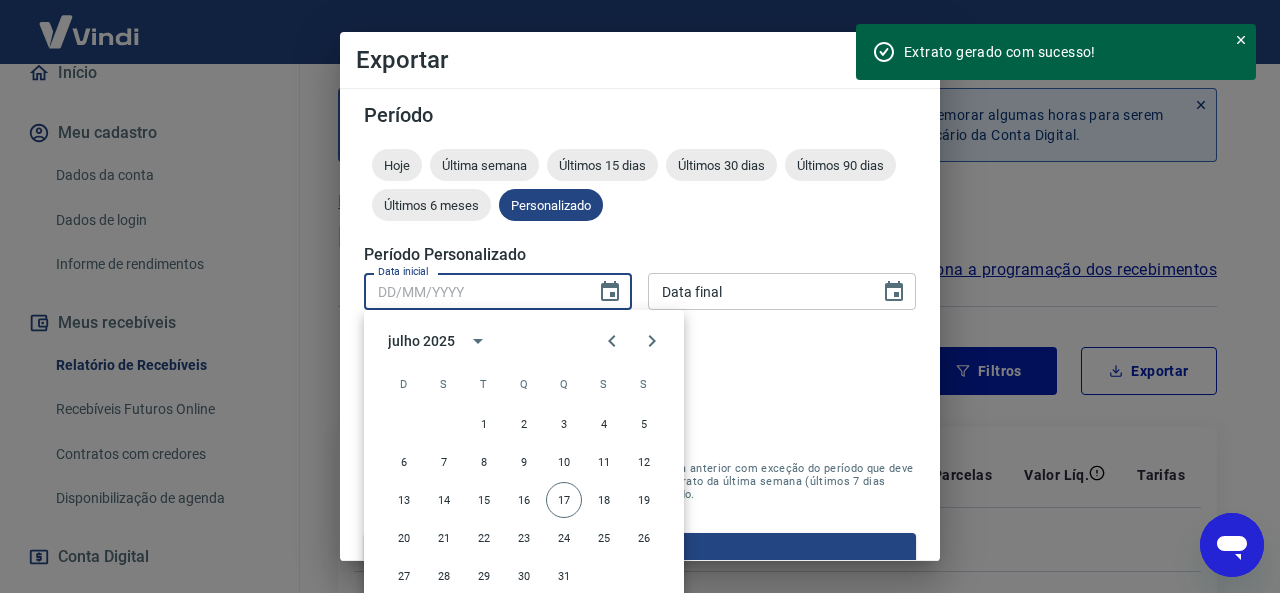 click on "julho 2025" at bounding box center (421, 341) 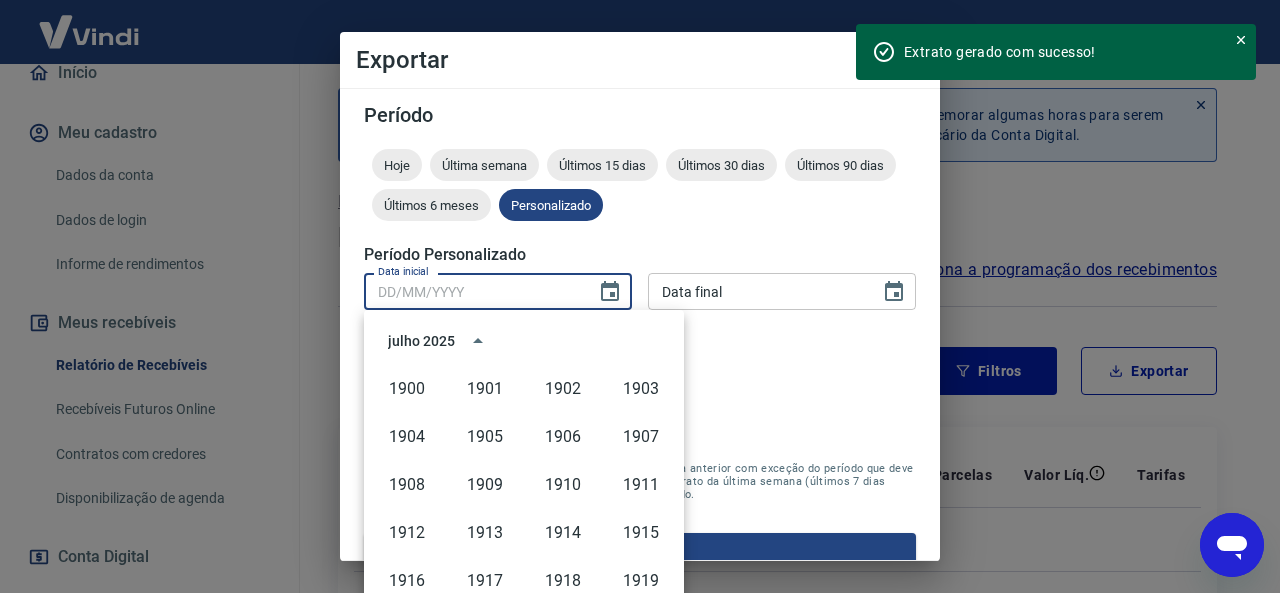 scroll, scrollTop: 1372, scrollLeft: 0, axis: vertical 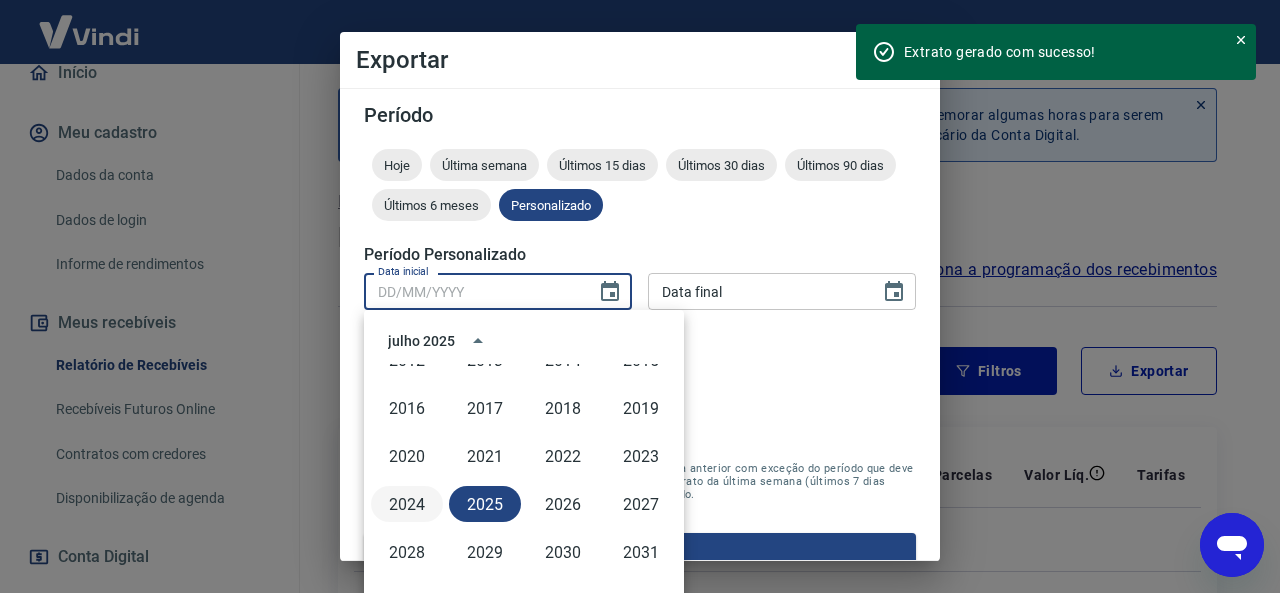 click on "2024" at bounding box center (407, 504) 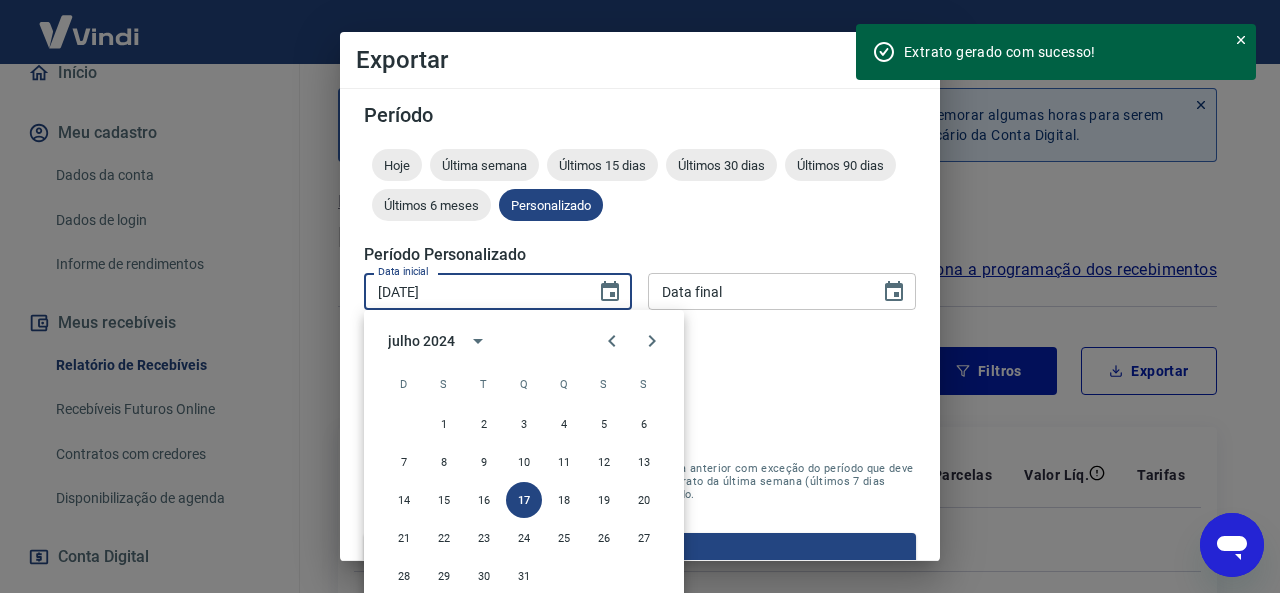 click on "julho 2024" at bounding box center (421, 341) 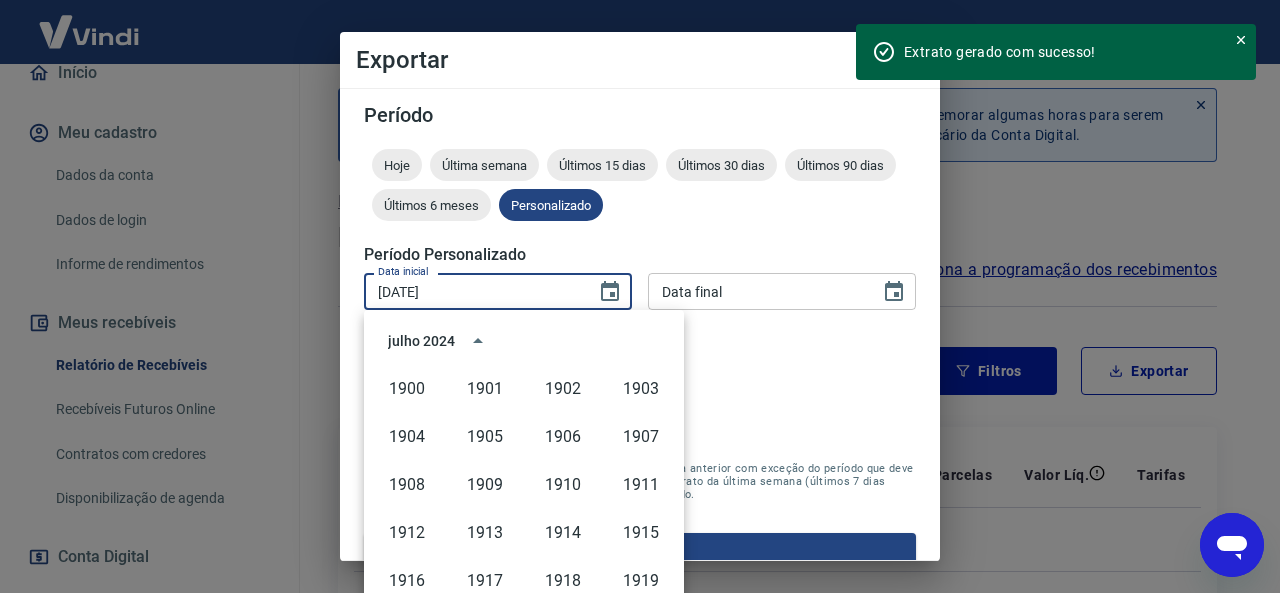 scroll, scrollTop: 1372, scrollLeft: 0, axis: vertical 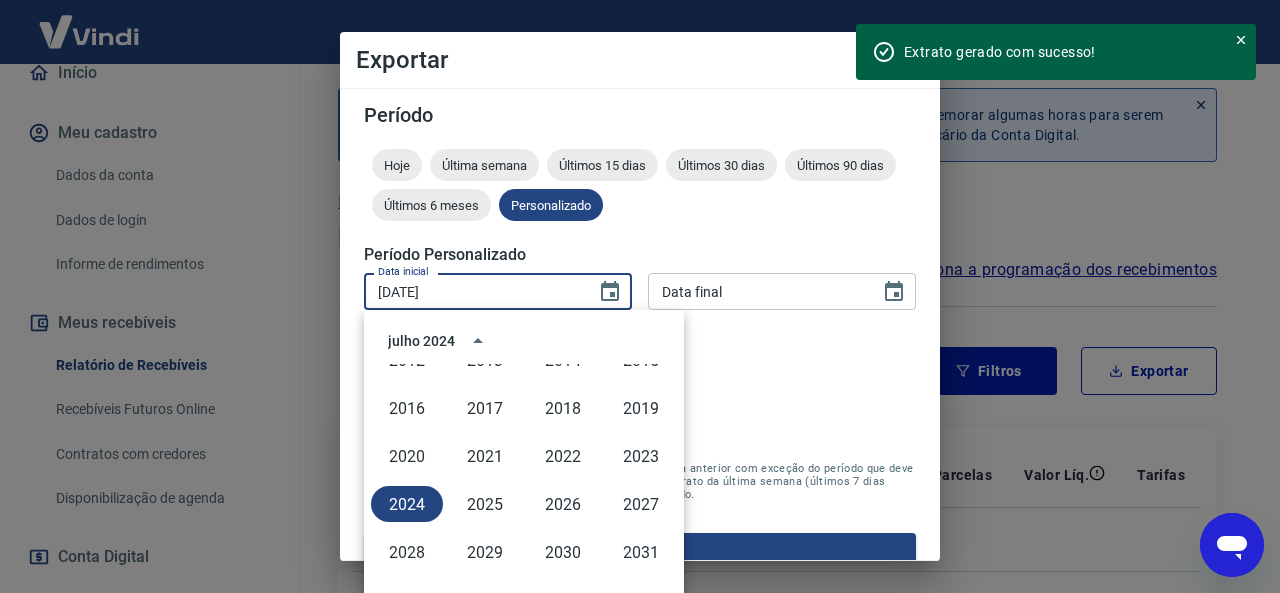 click on "julho 2024" at bounding box center (421, 341) 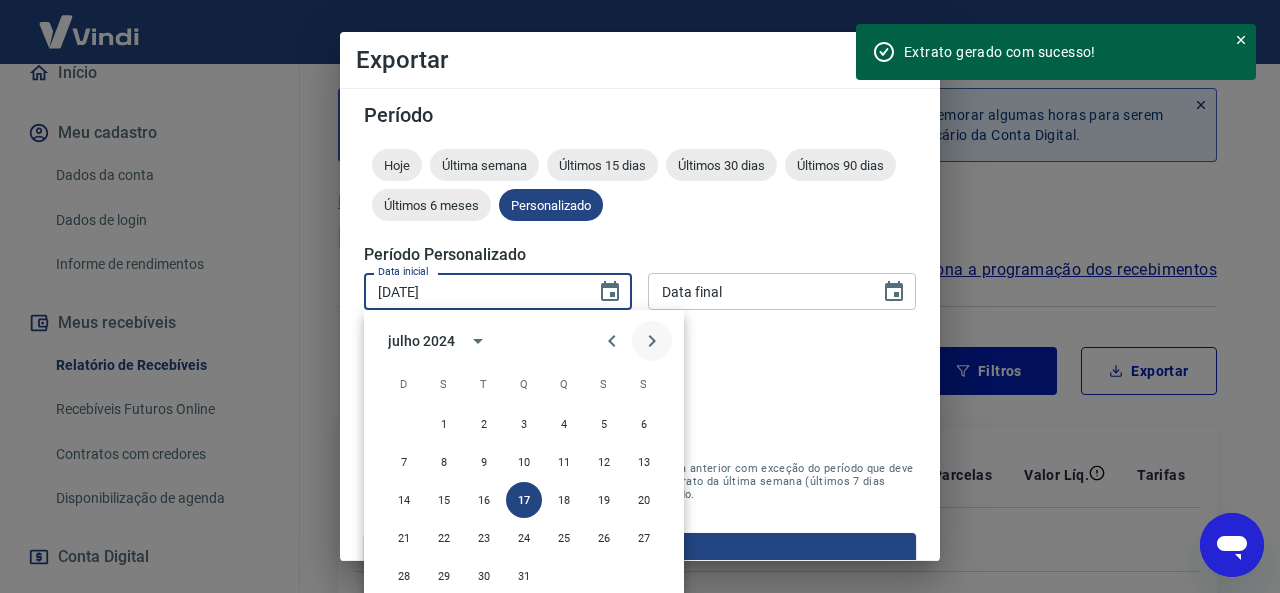 click 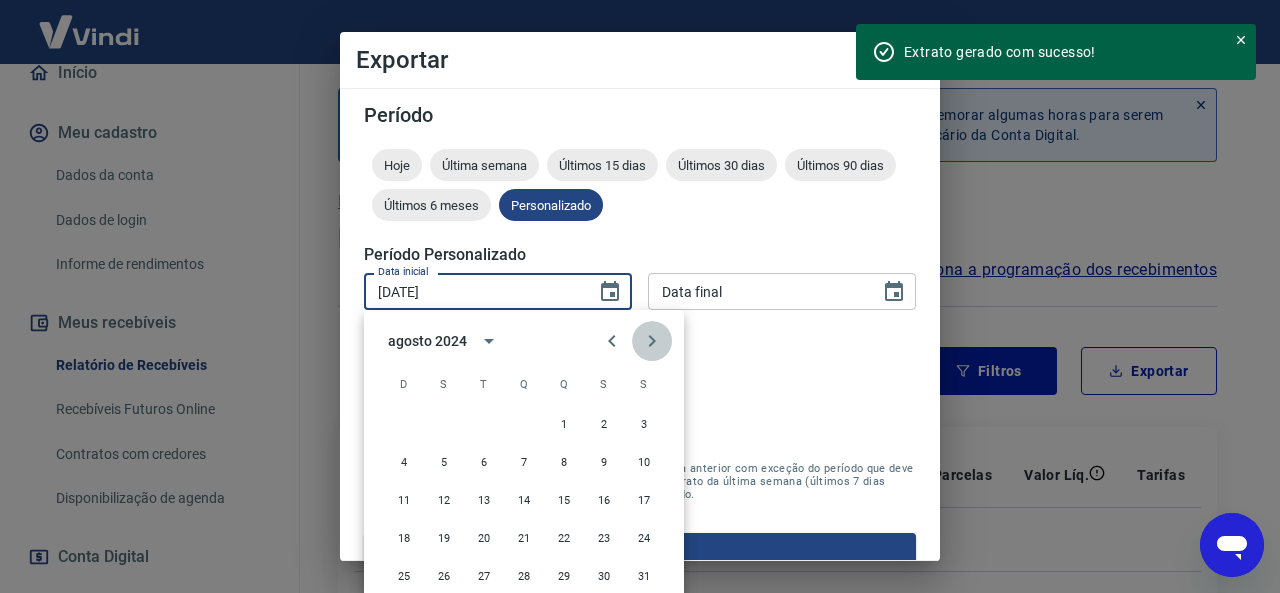 click 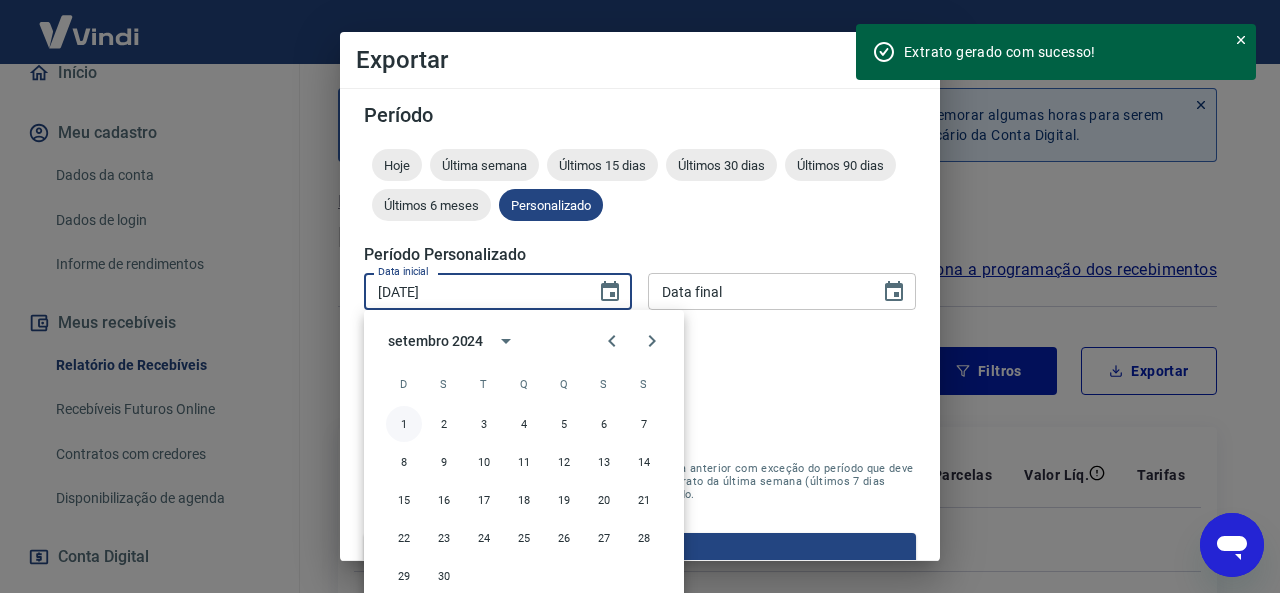 click on "1" at bounding box center [404, 424] 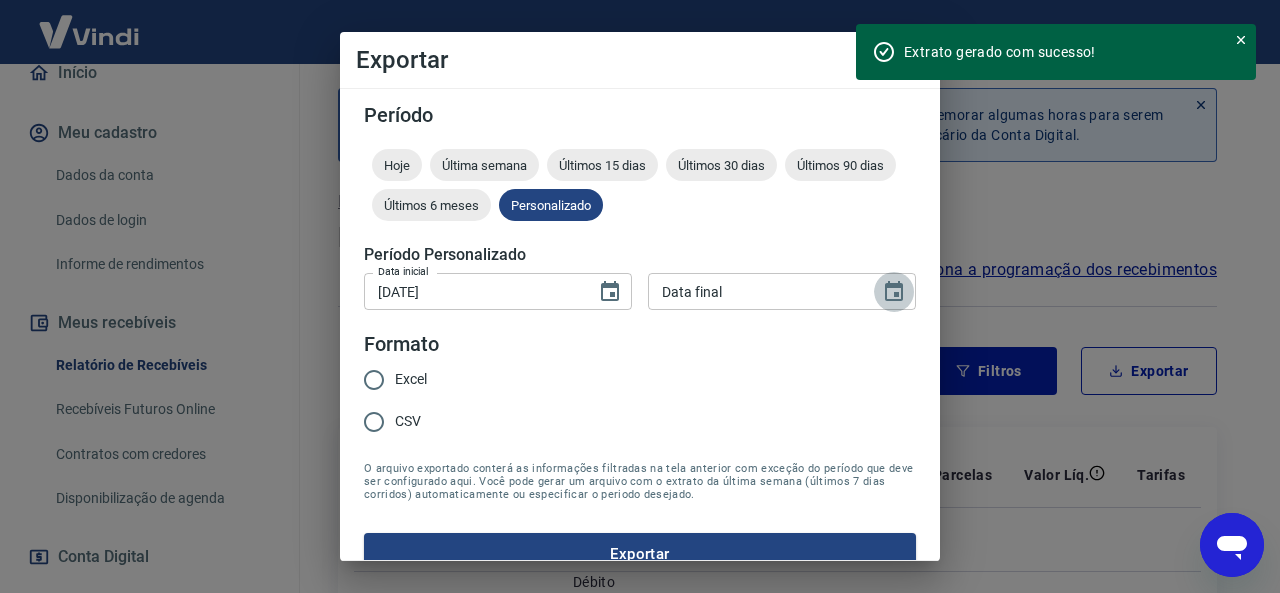 click 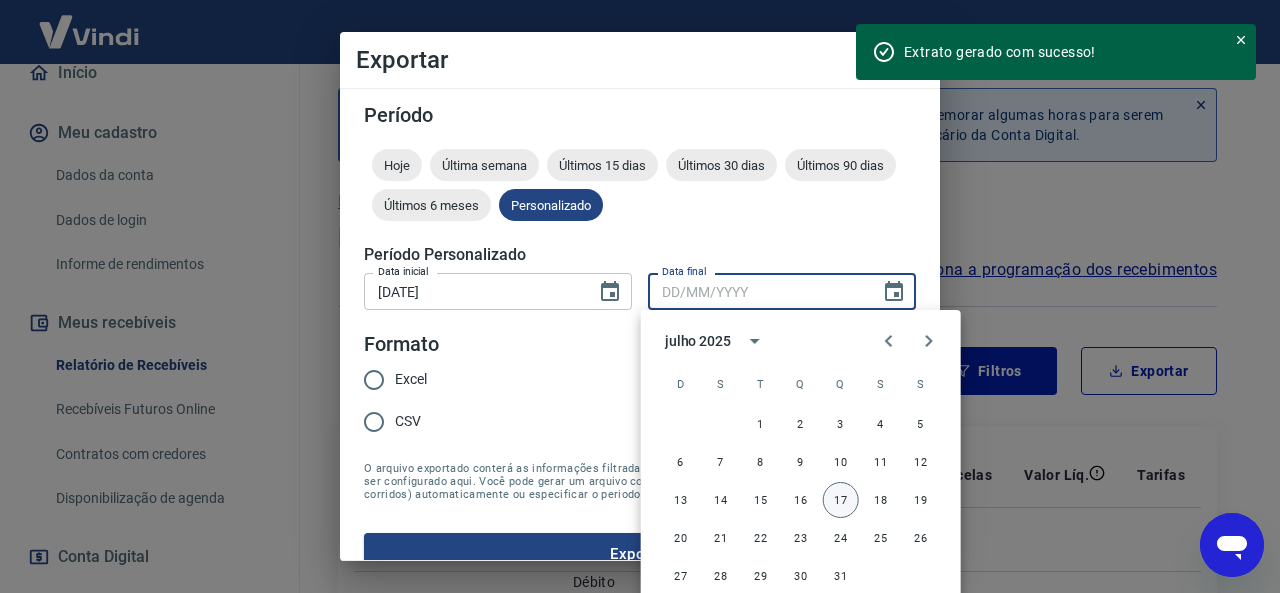 click on "17" at bounding box center [841, 500] 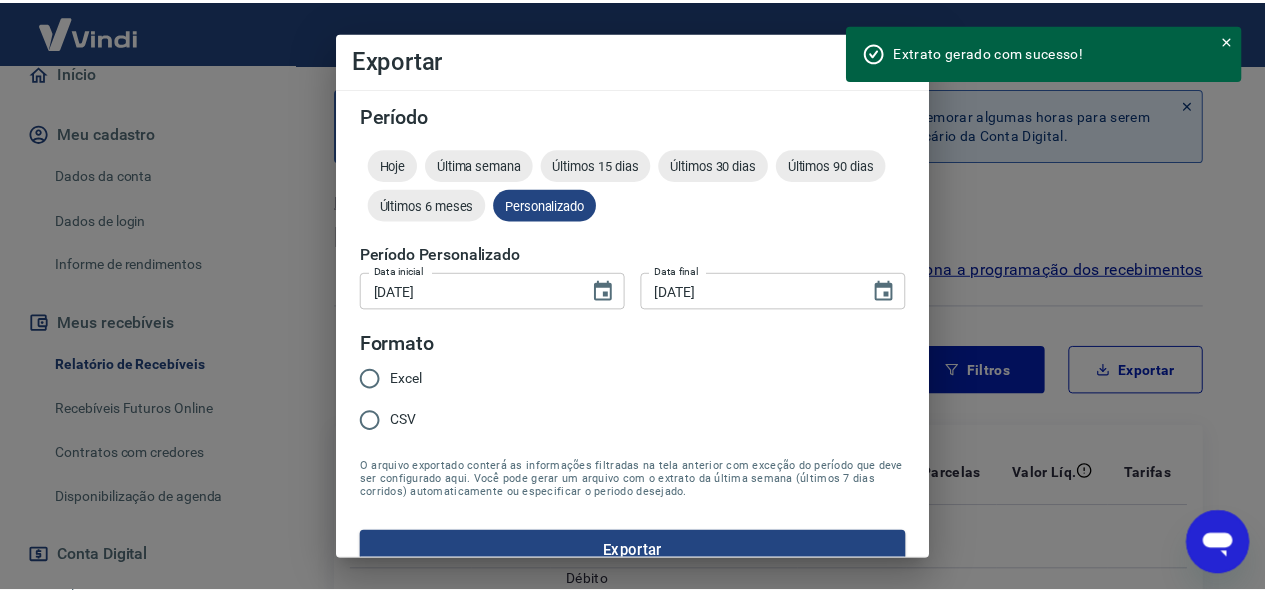 scroll, scrollTop: 30, scrollLeft: 0, axis: vertical 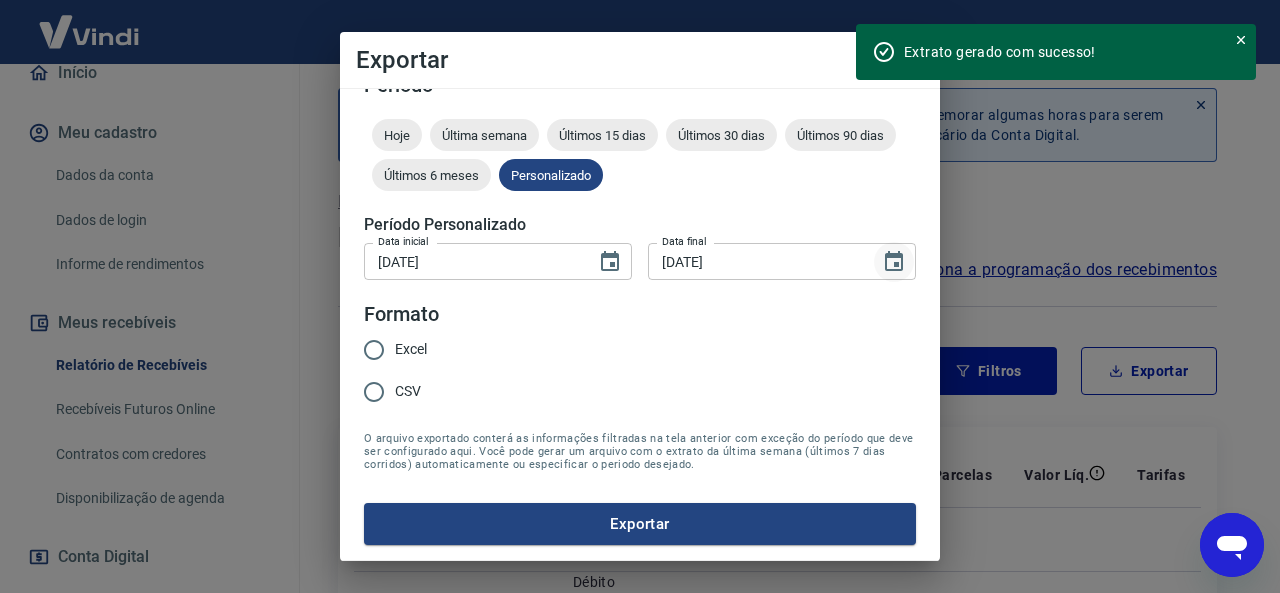 click at bounding box center [894, 262] 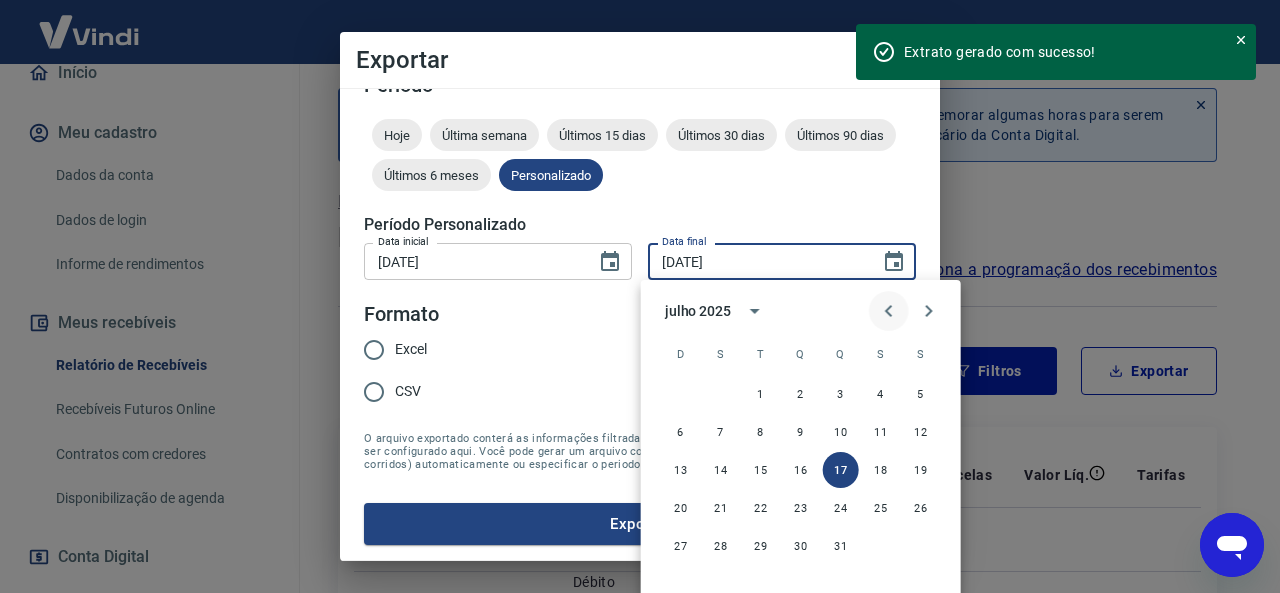 click 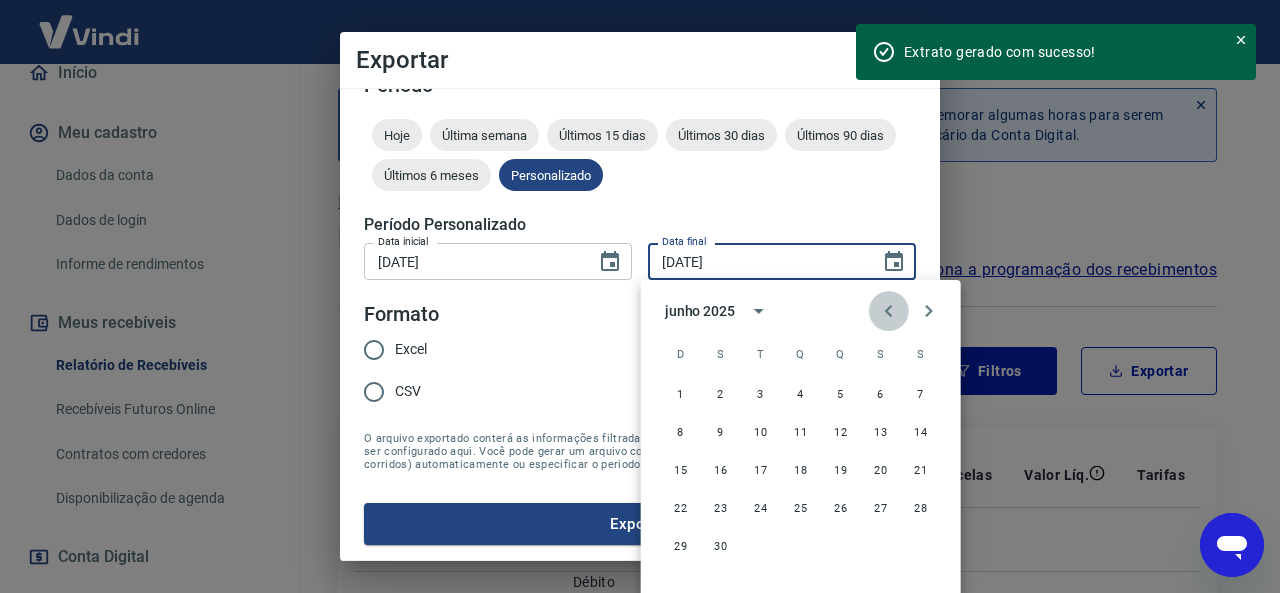 click 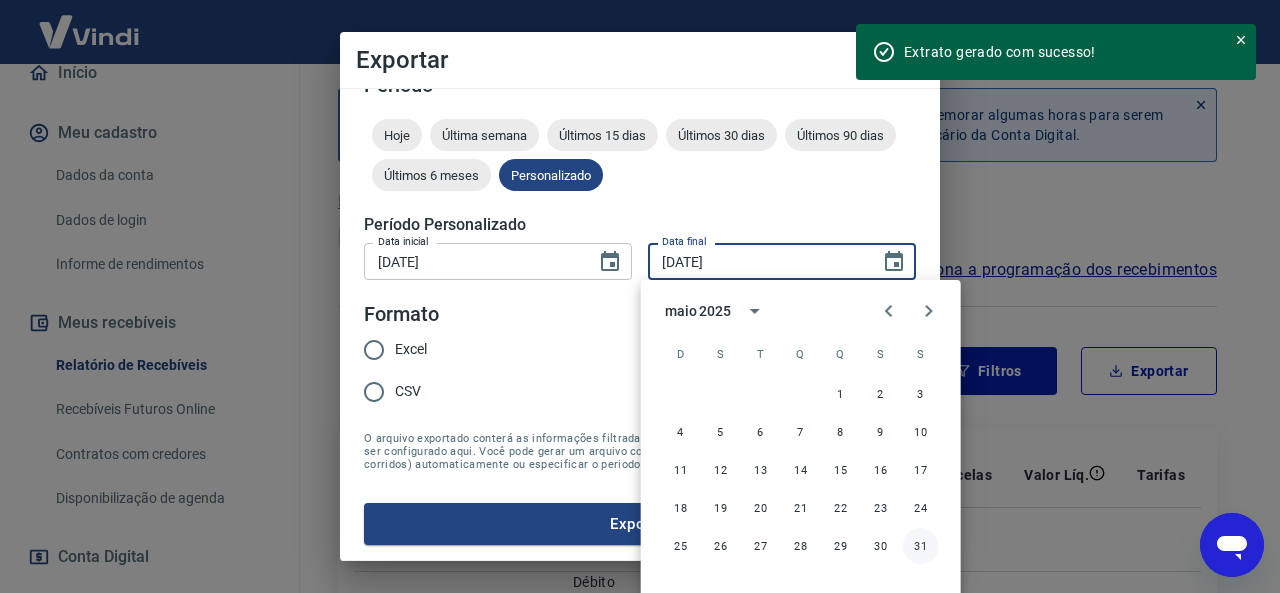 click on "31" at bounding box center [921, 546] 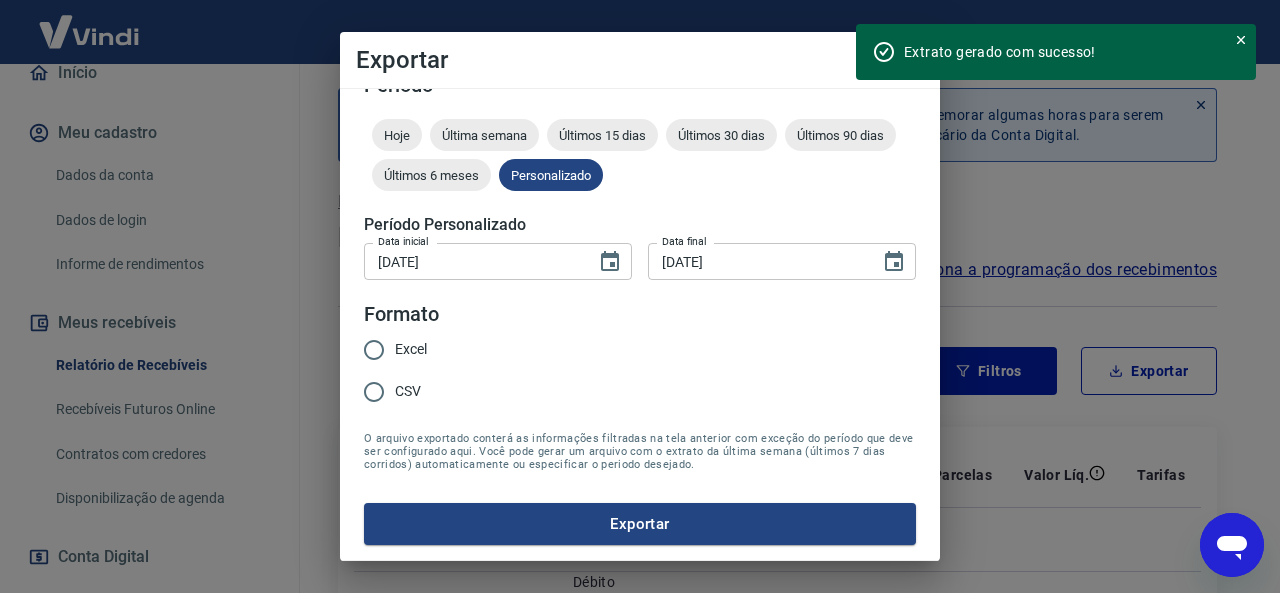 click on "Excel" at bounding box center [411, 349] 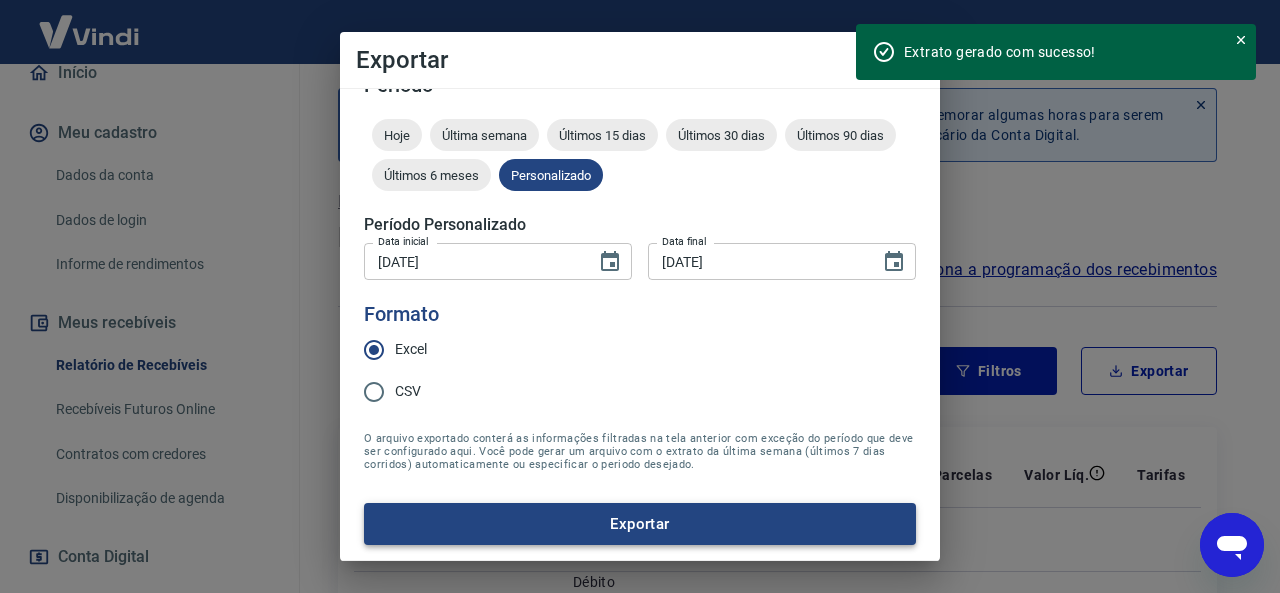 click on "Exportar" at bounding box center [640, 524] 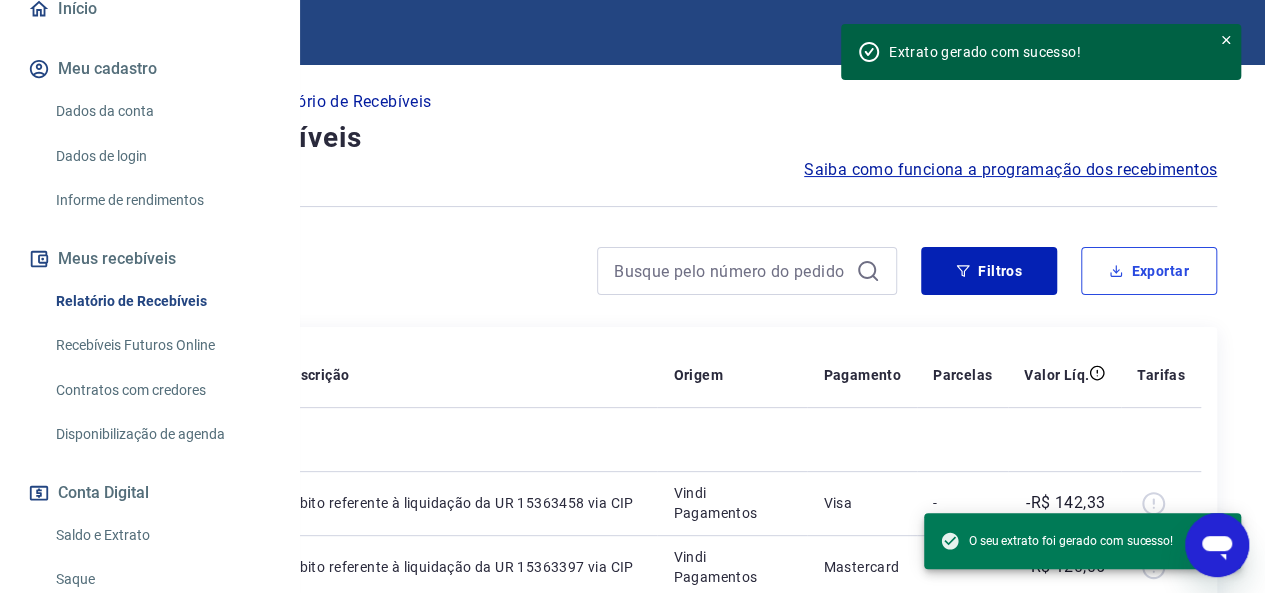 scroll, scrollTop: 0, scrollLeft: 0, axis: both 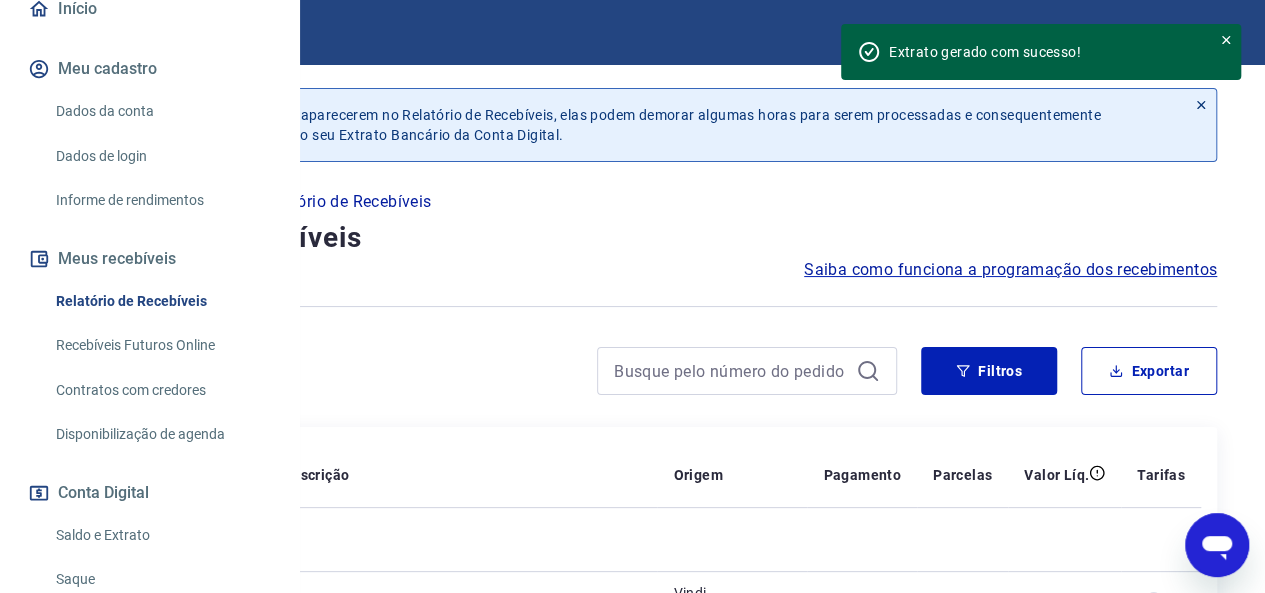 click on "Recebíveis Futuros Online" at bounding box center (161, 345) 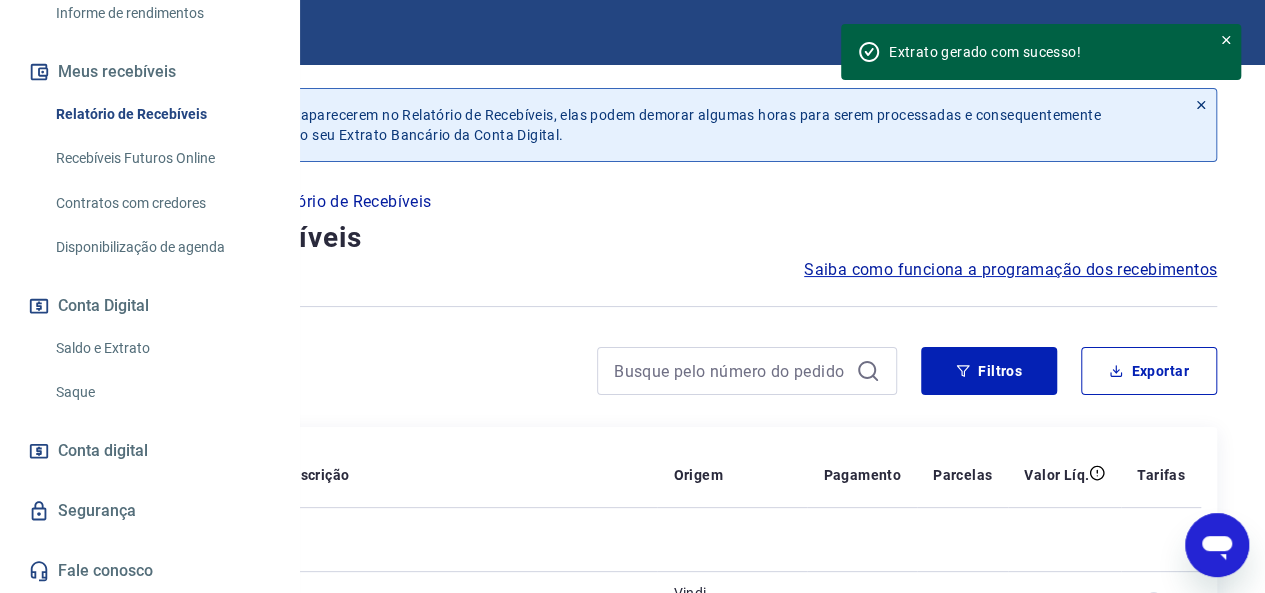 scroll, scrollTop: 450, scrollLeft: 0, axis: vertical 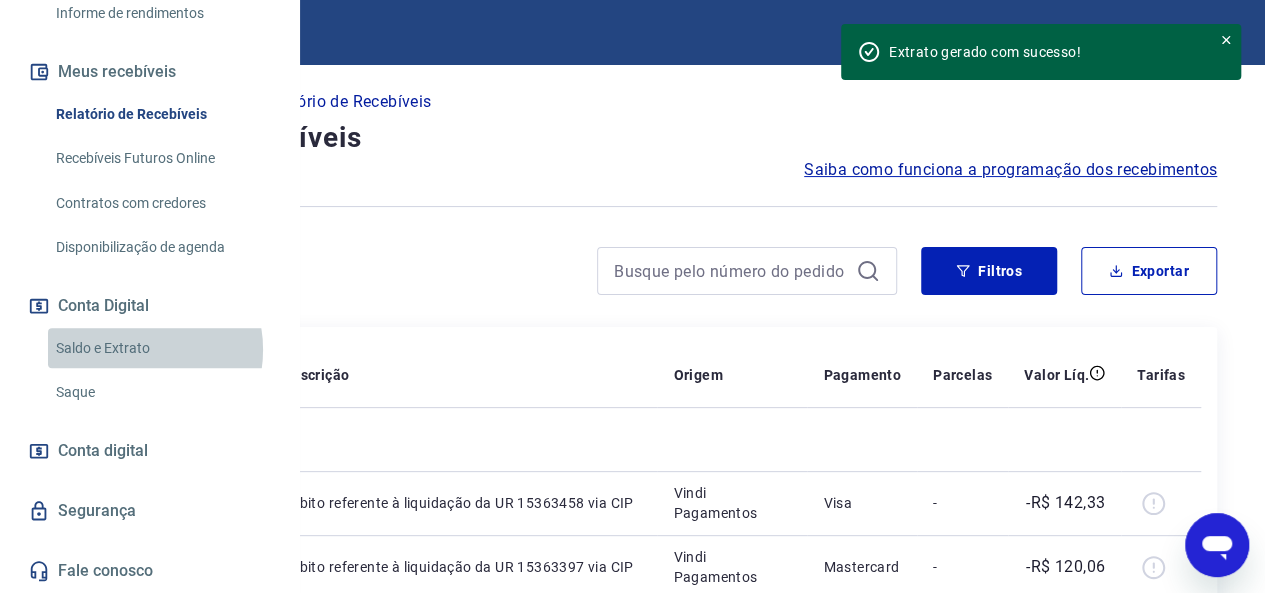 click on "Saldo e Extrato" at bounding box center [161, 348] 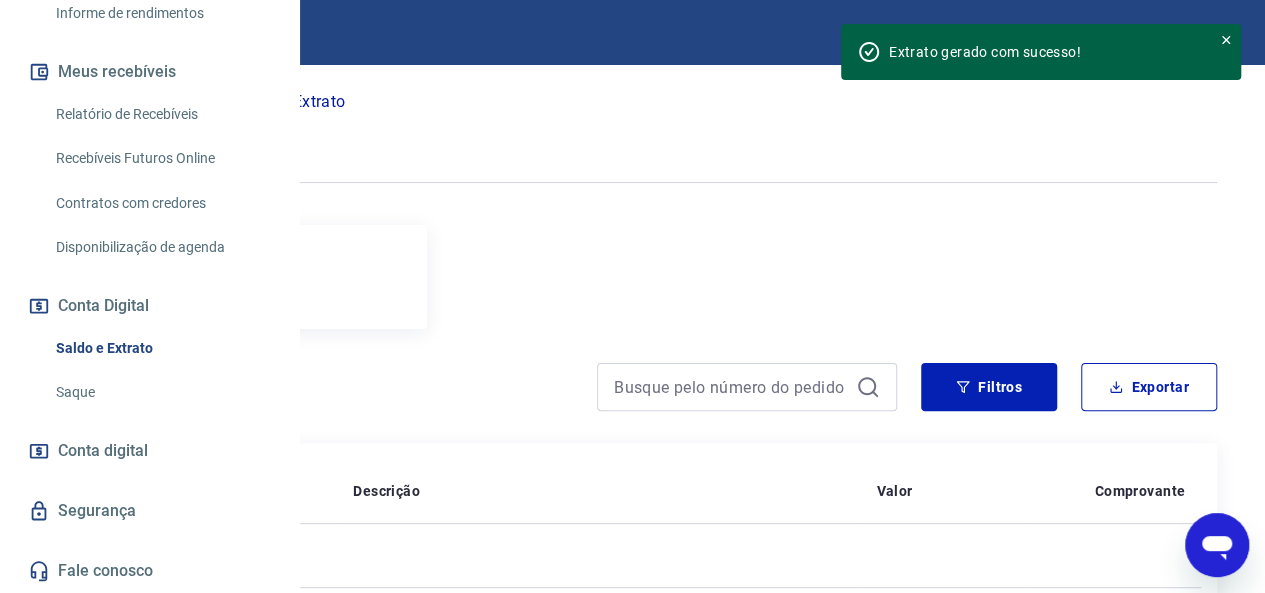 scroll, scrollTop: 0, scrollLeft: 0, axis: both 